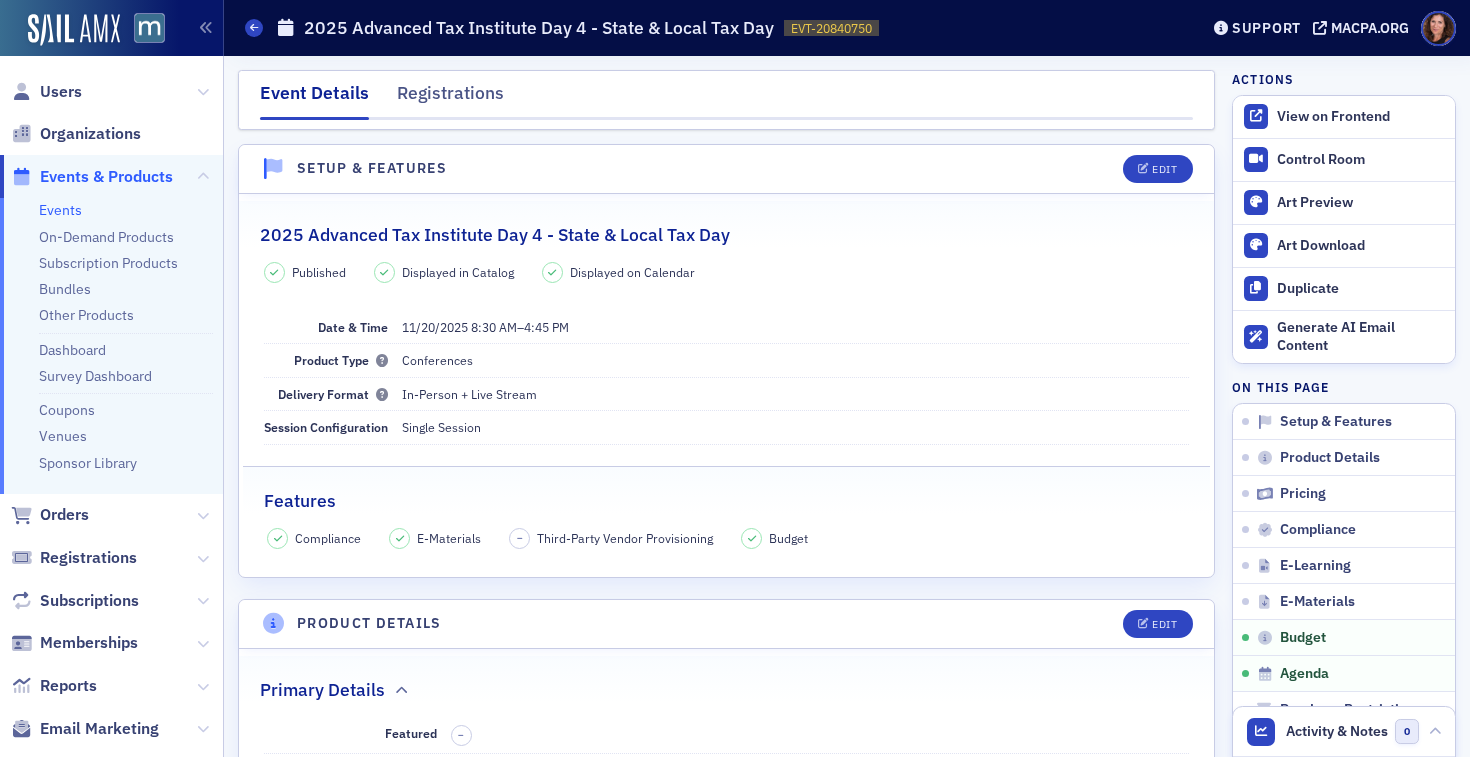 scroll, scrollTop: 0, scrollLeft: 0, axis: both 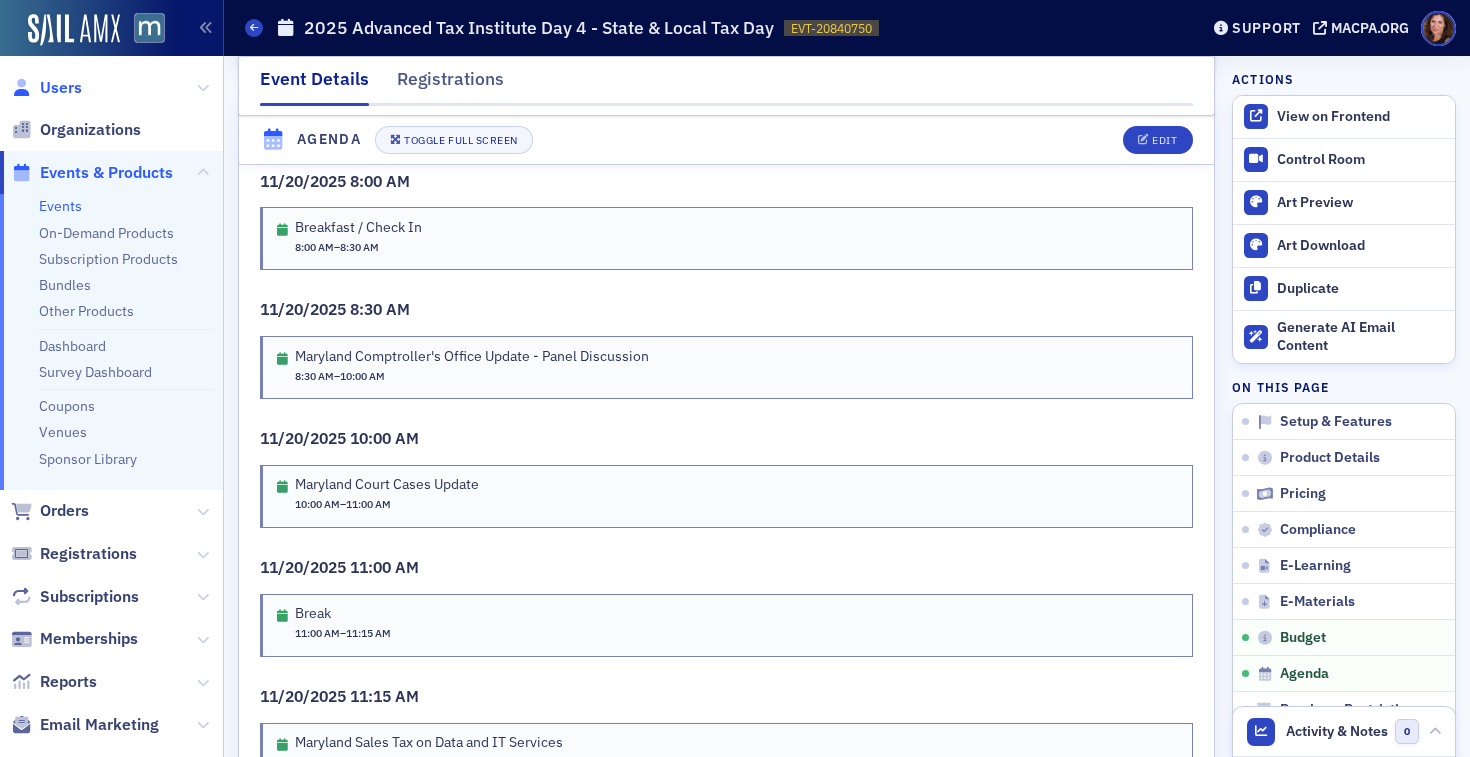 click on "Users" 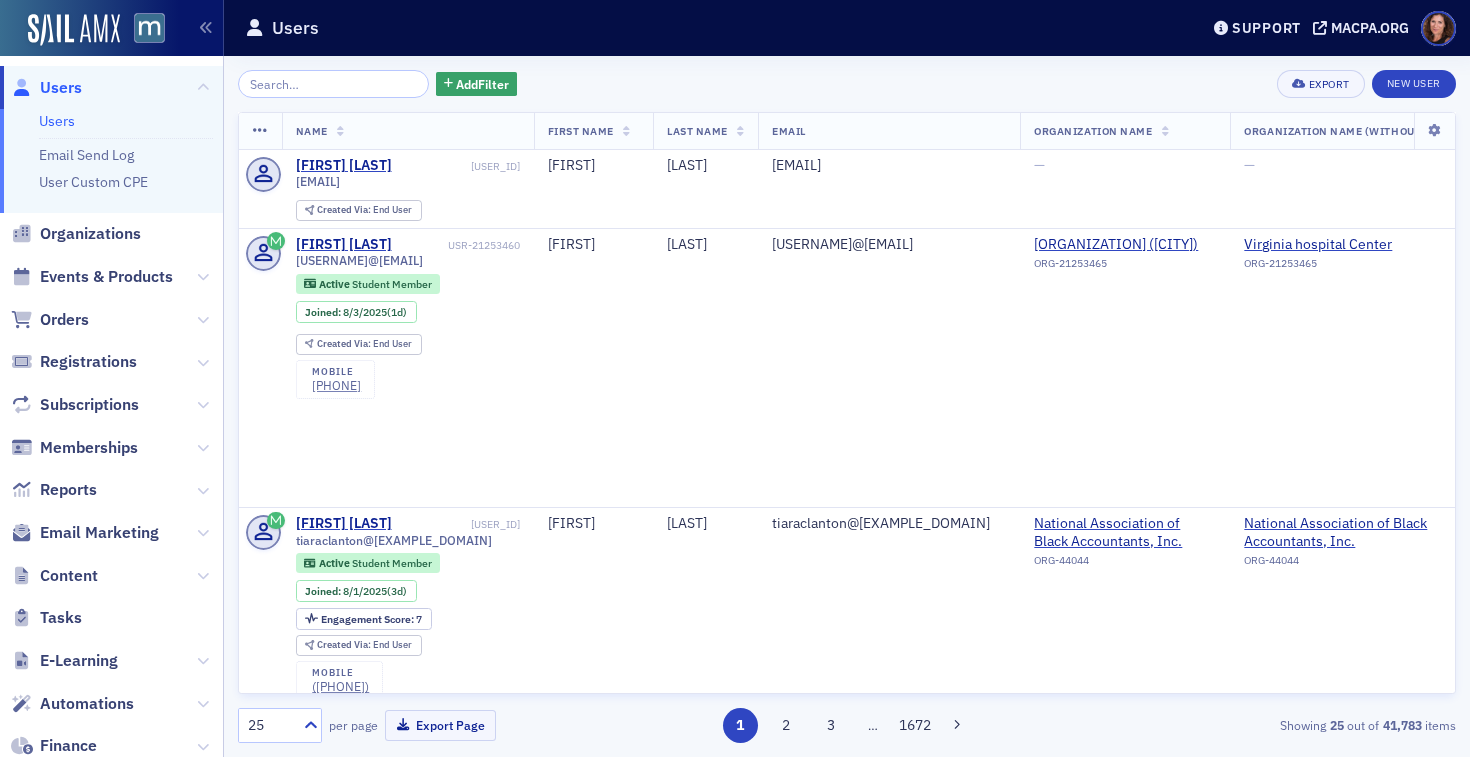 scroll, scrollTop: 0, scrollLeft: 0, axis: both 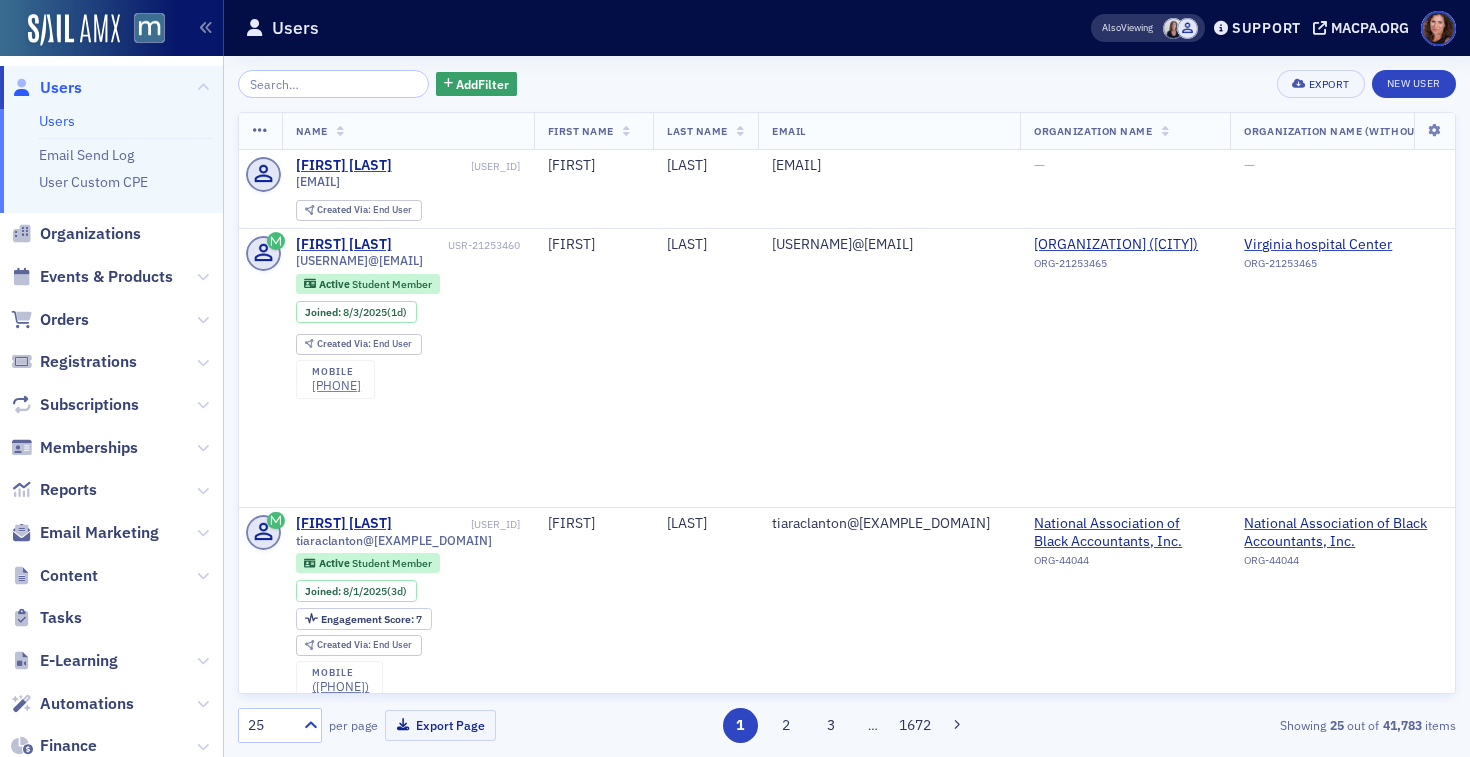 click 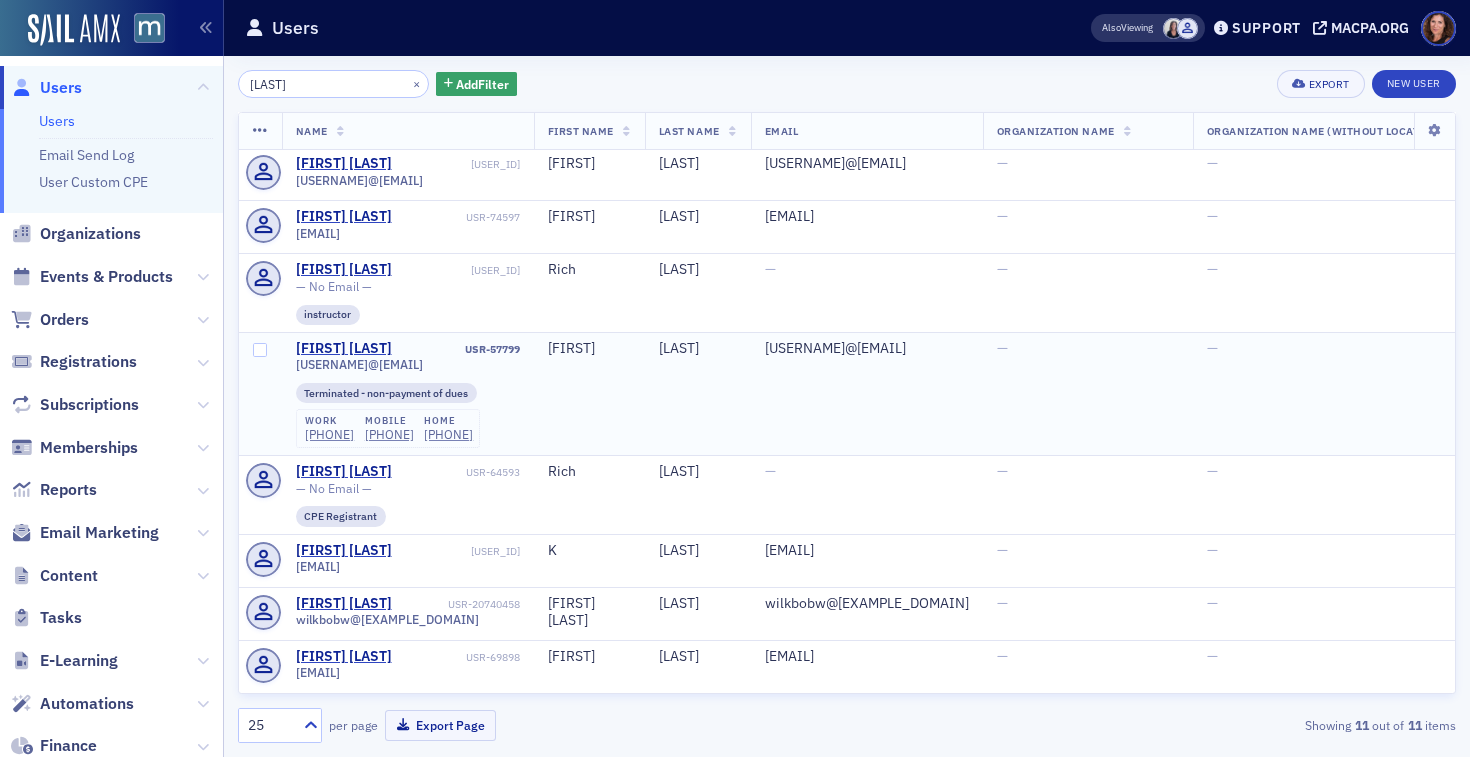 scroll, scrollTop: 0, scrollLeft: 0, axis: both 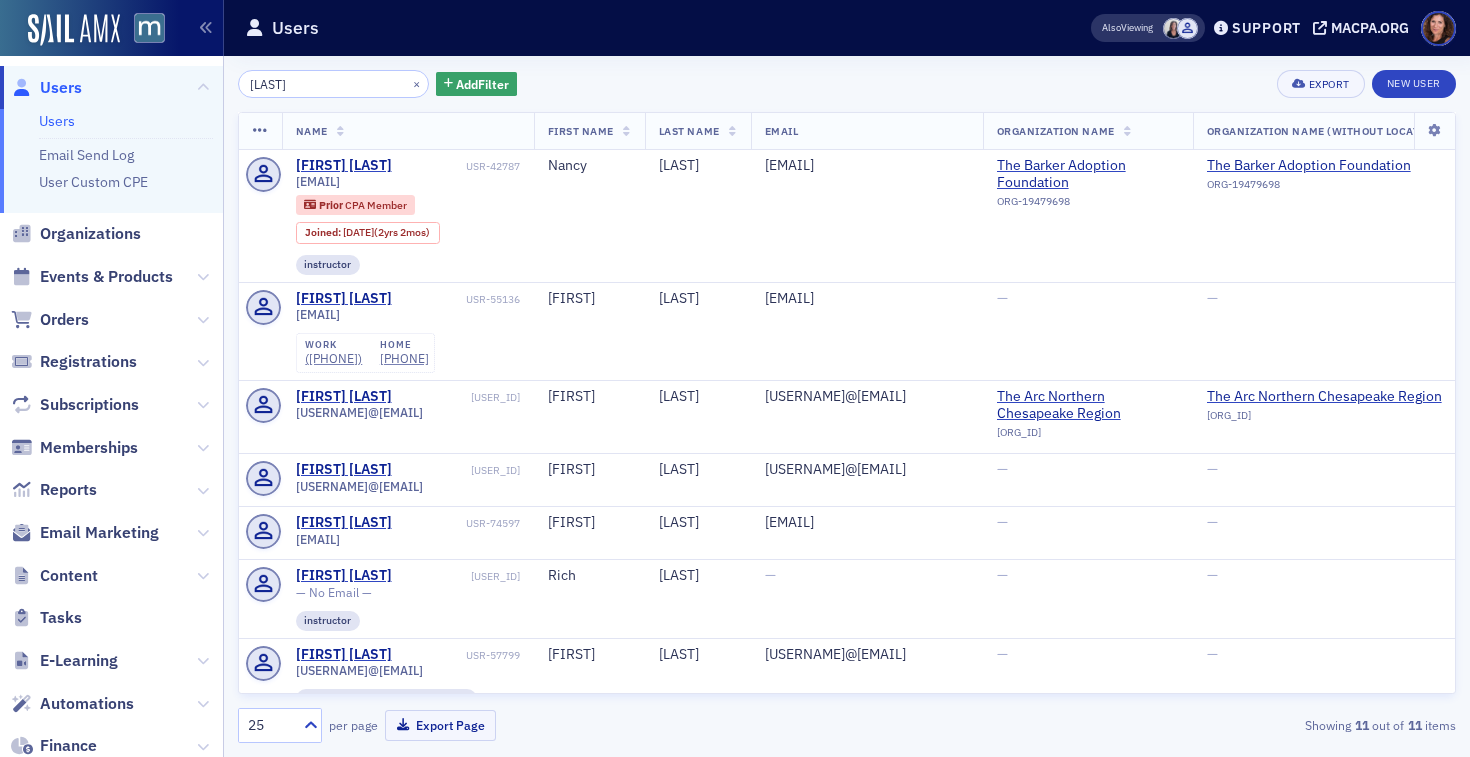 click on "wilkinson" 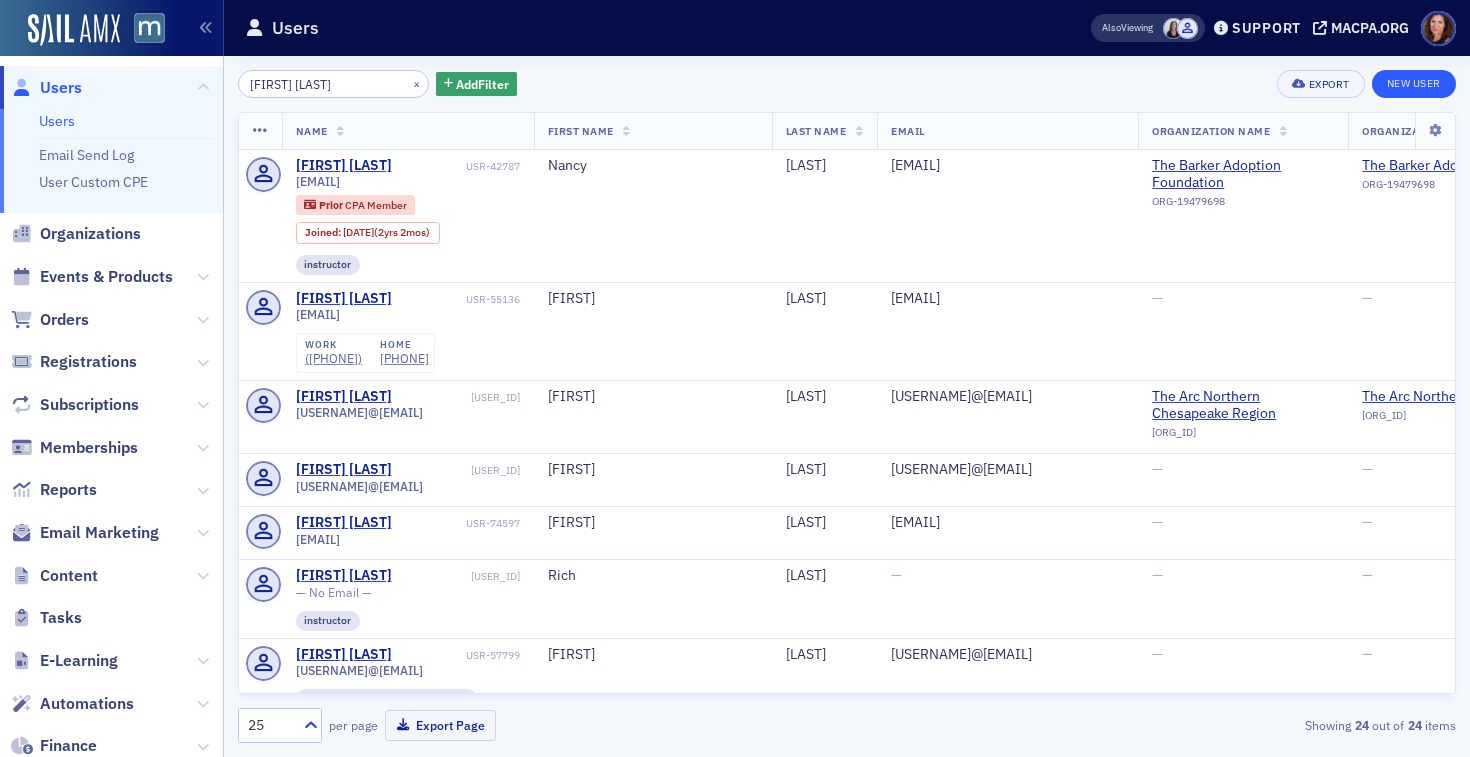 type on "TJ wilkinson" 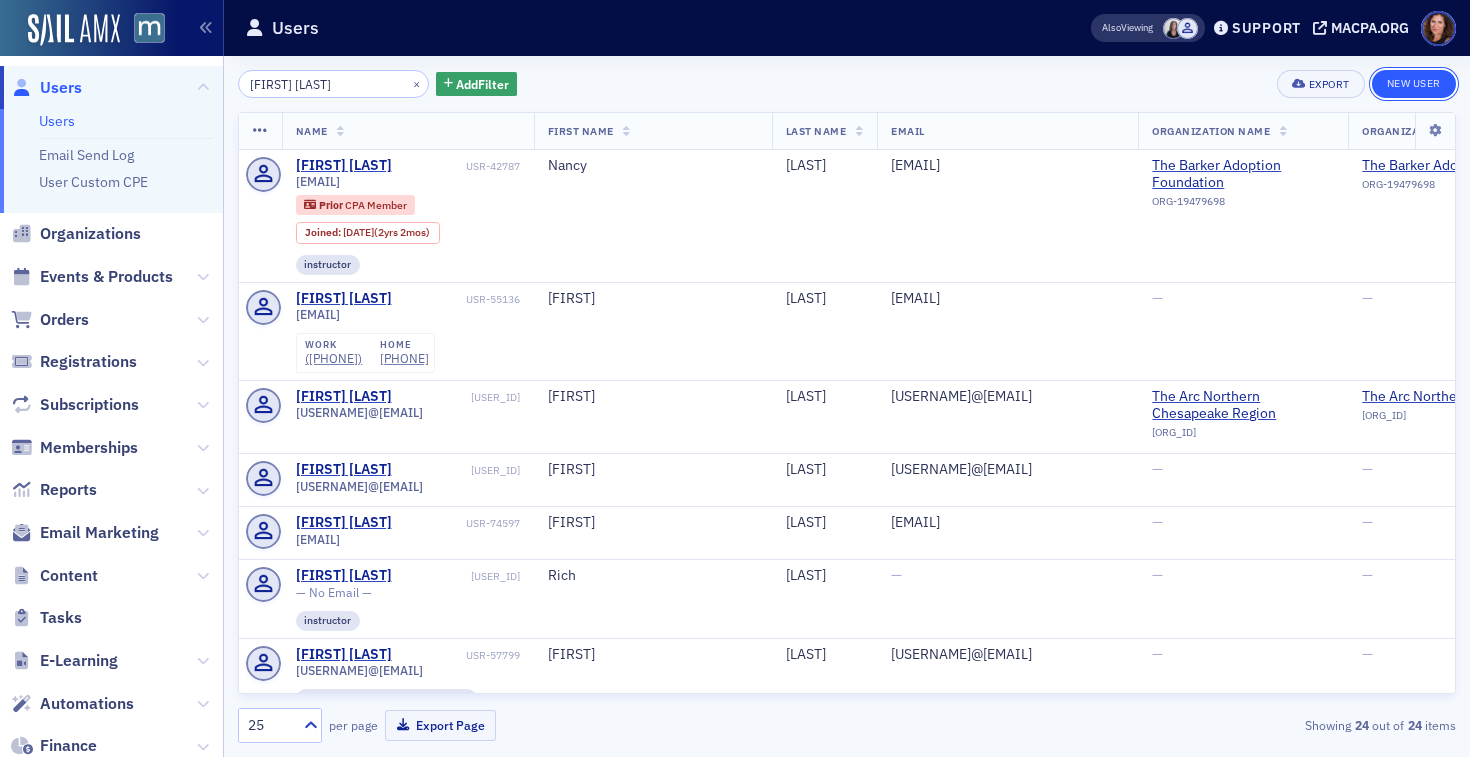click on "New User" 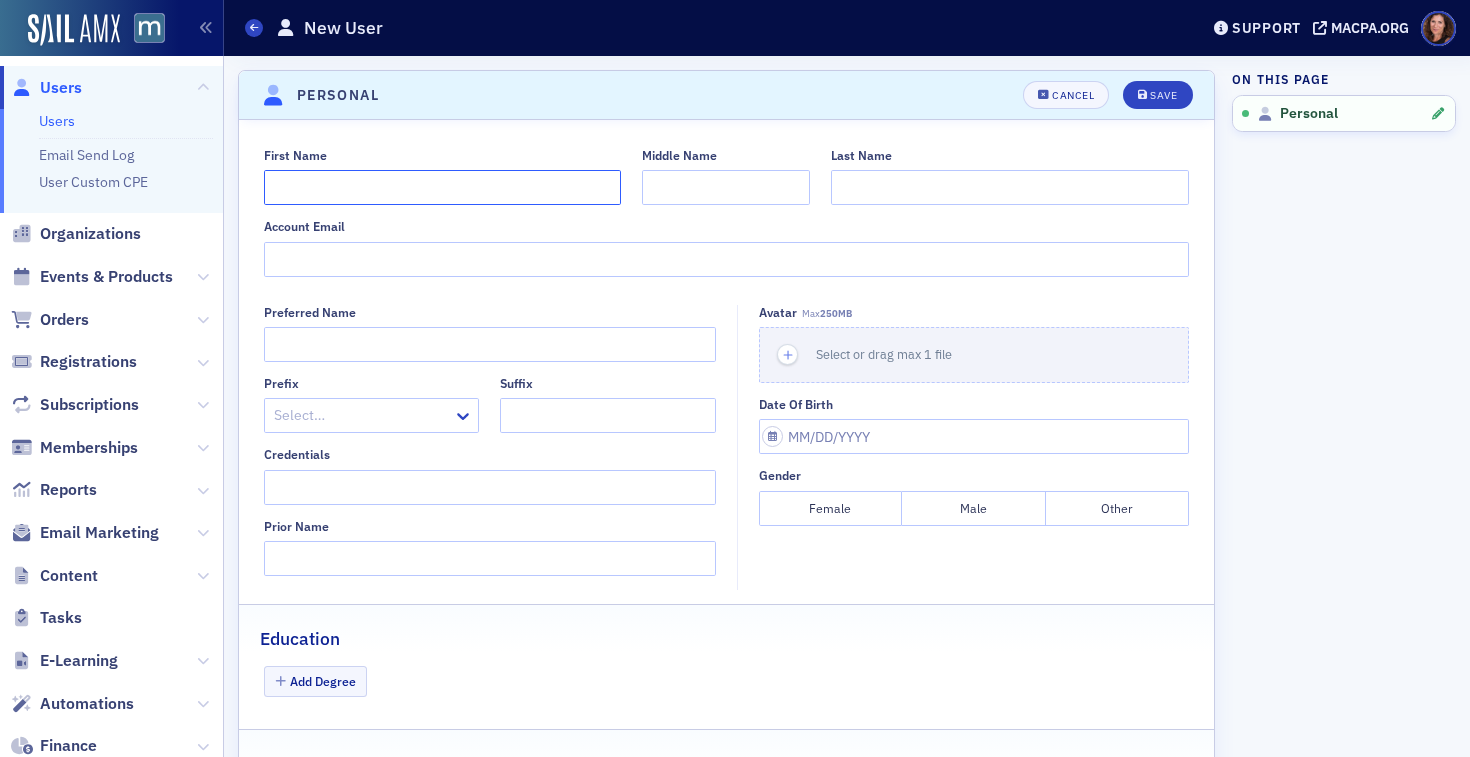 click on "First Name" 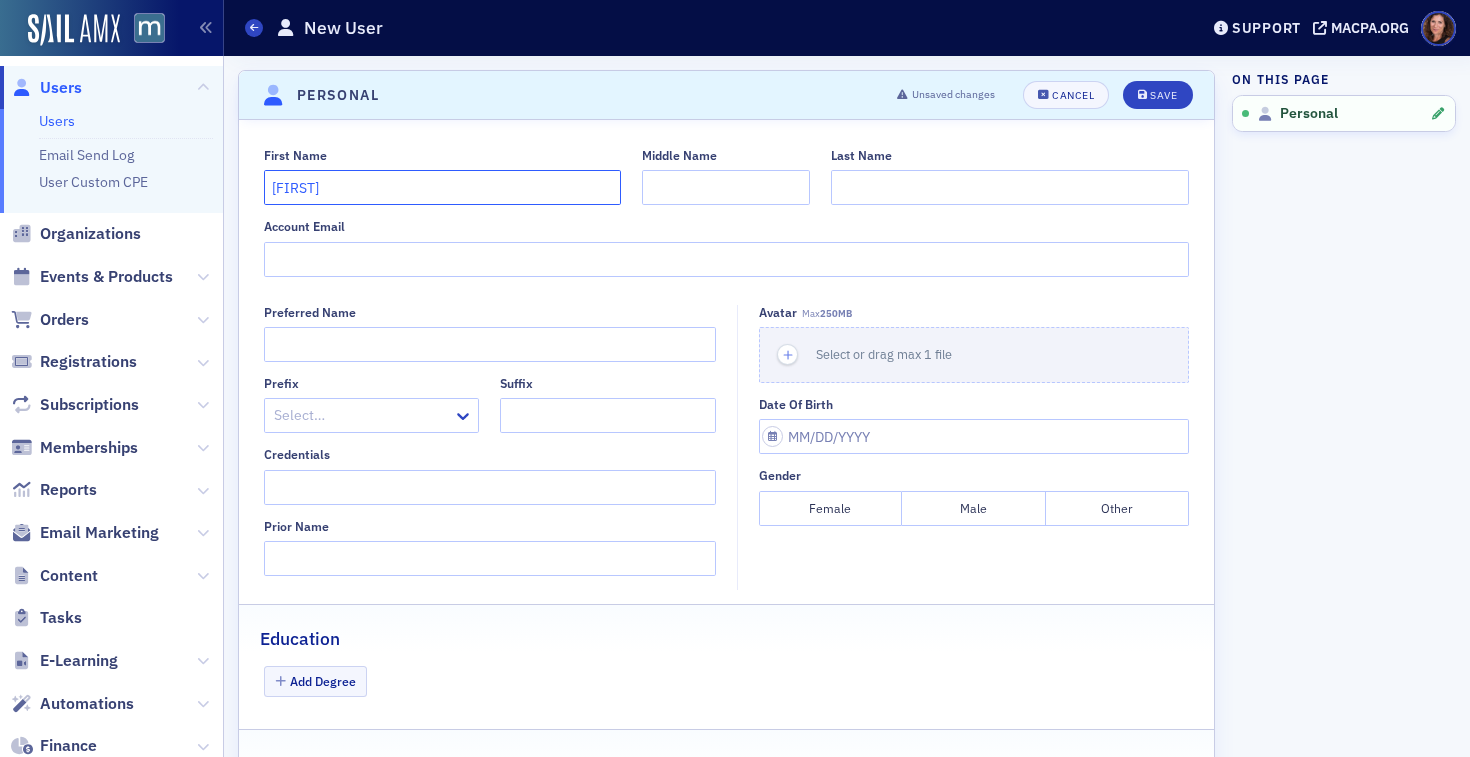 type on "[INITIAL]" 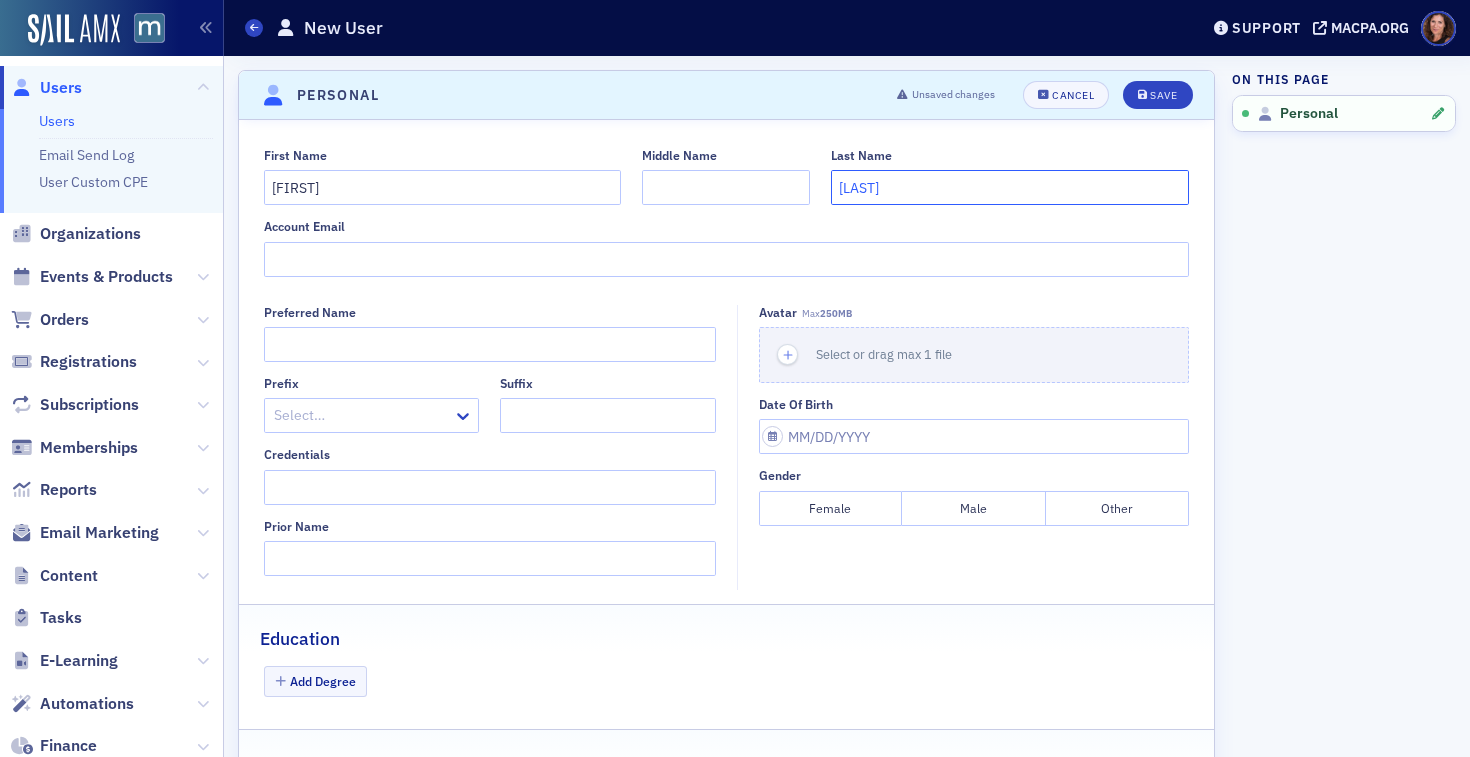 type on "[LAST]" 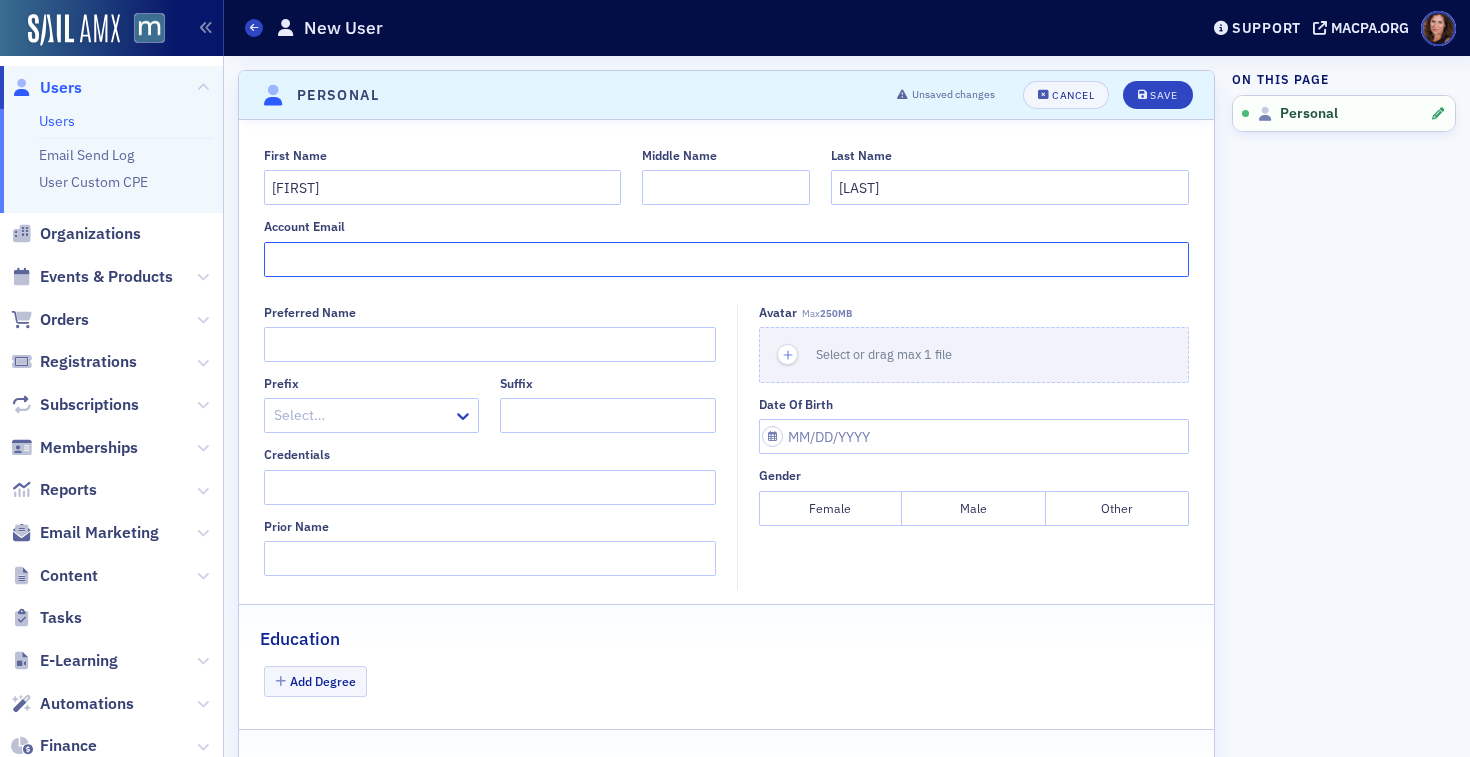 click on "Account Email" 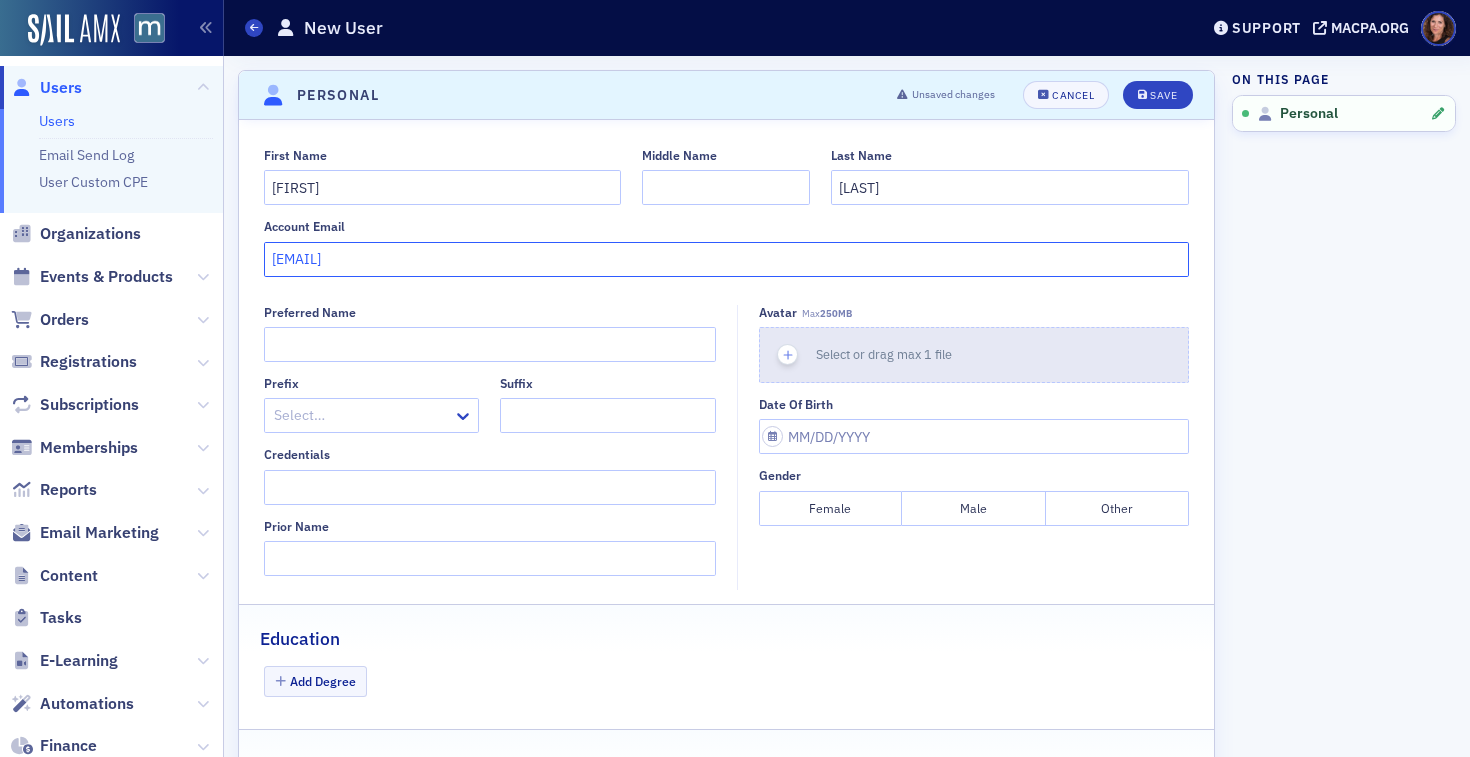 type on "[EMAIL]" 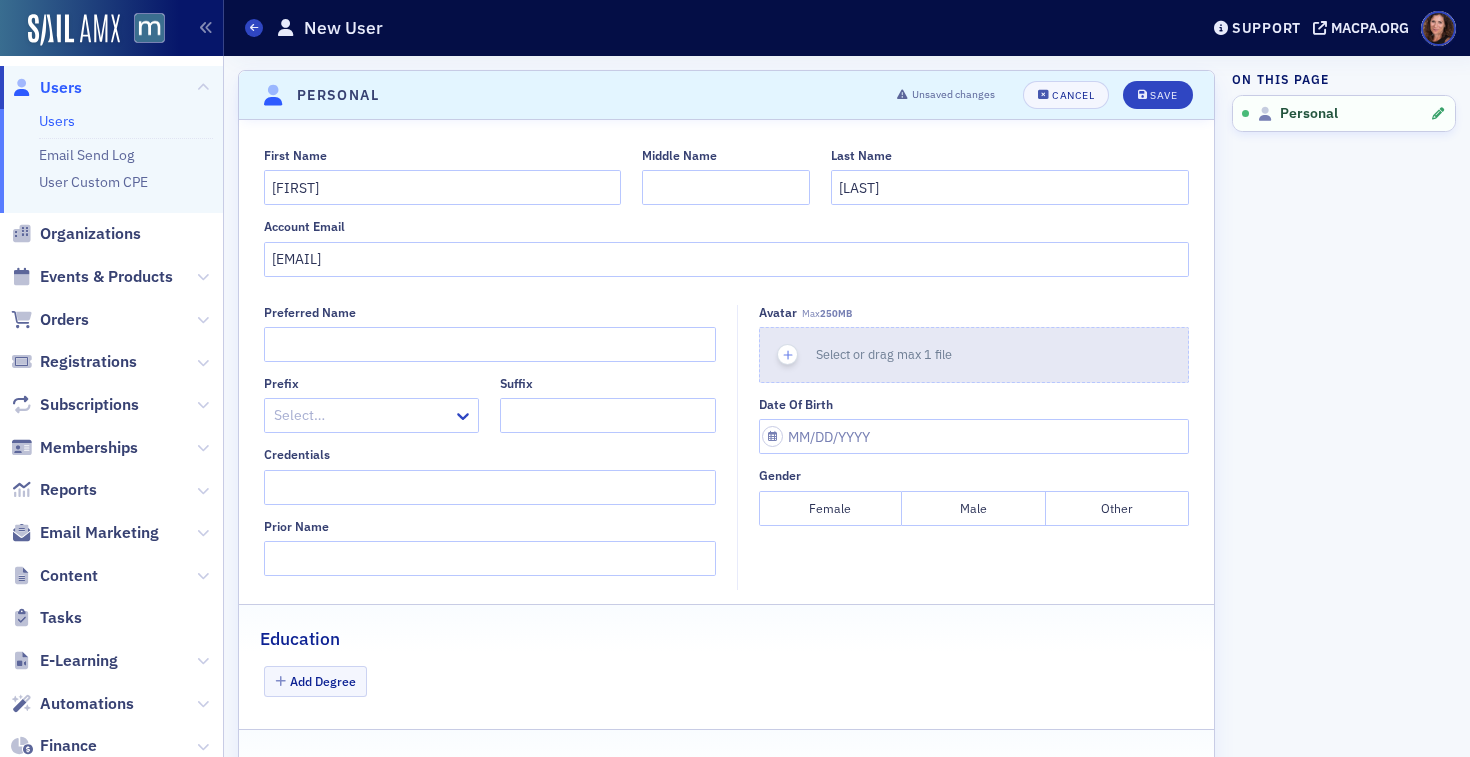 click on "Select or drag max 1 file" 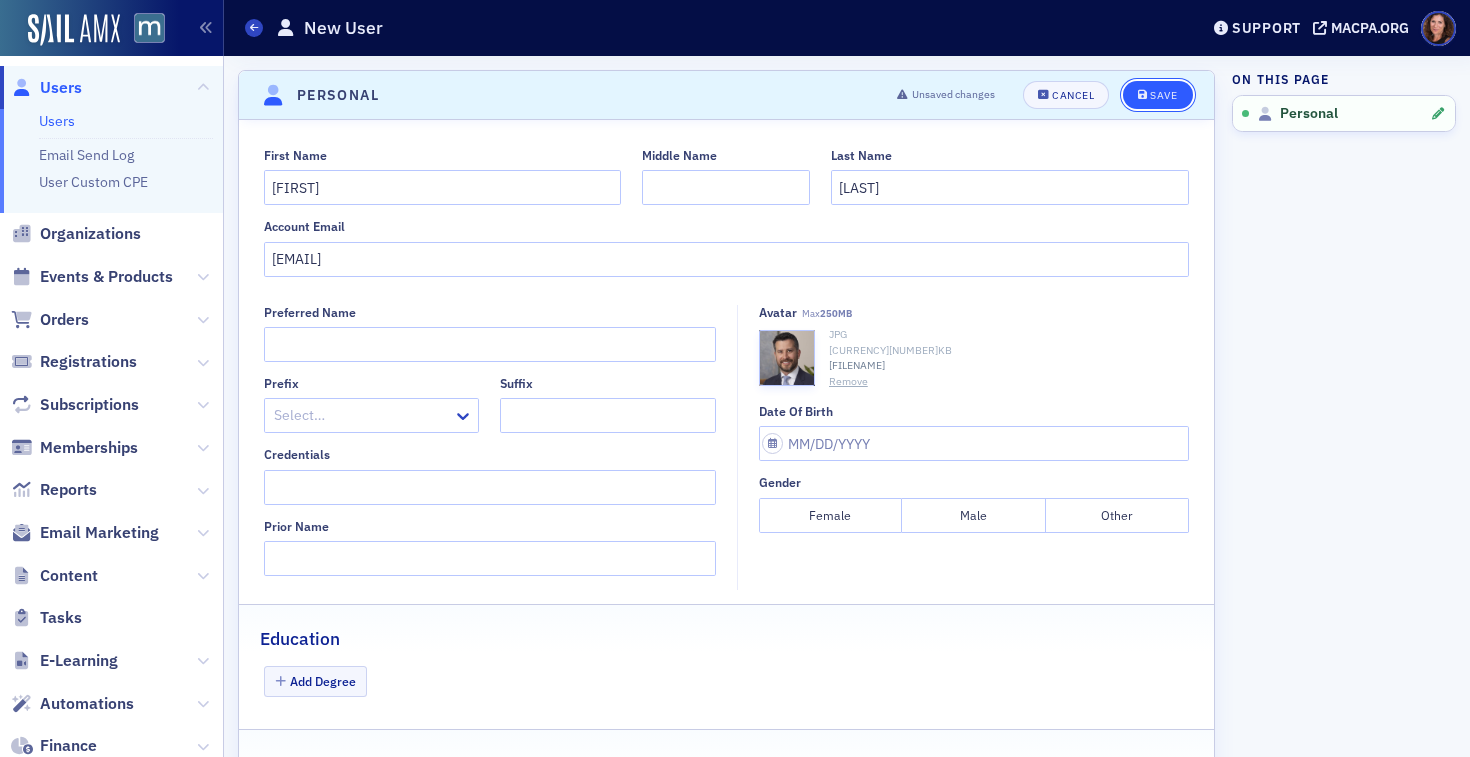 click on "Save" 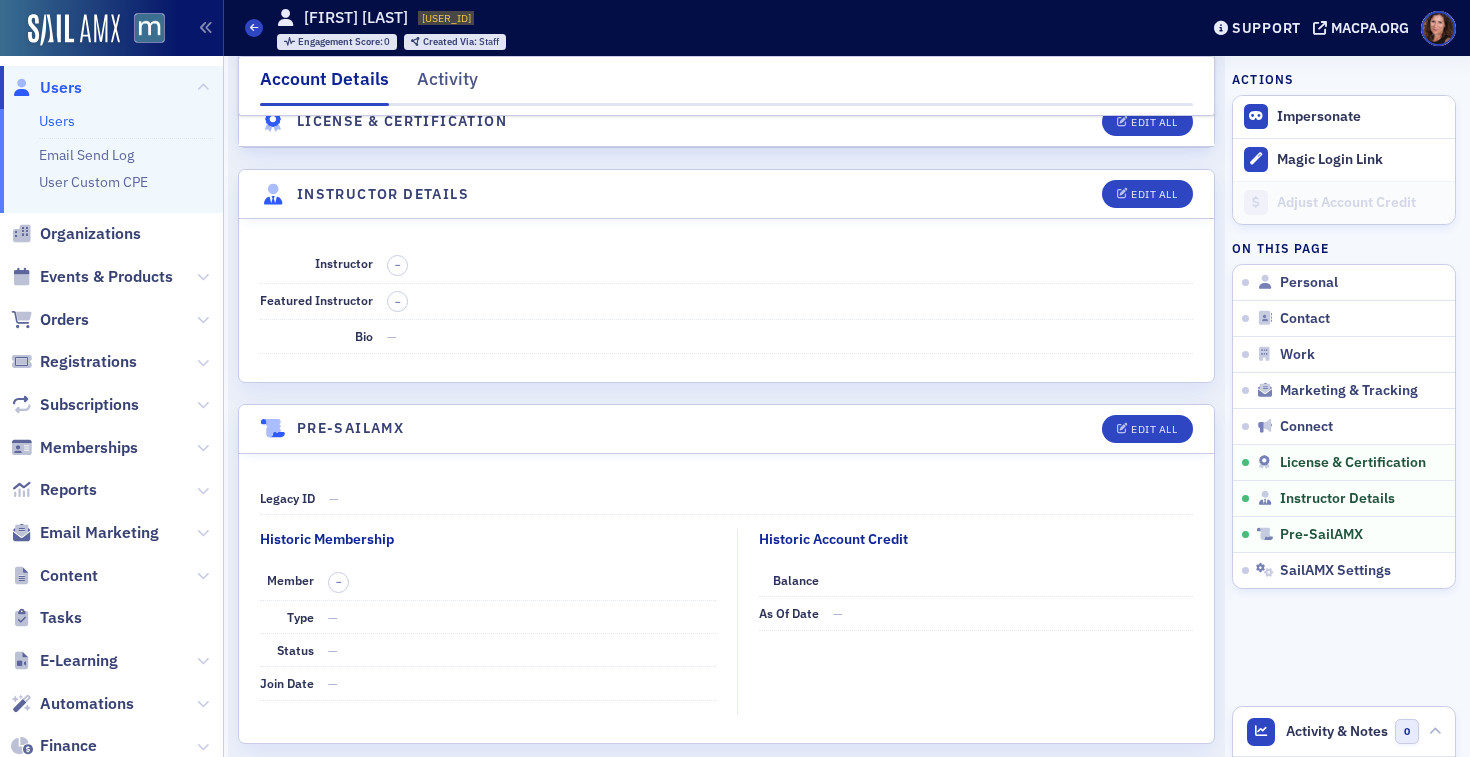 scroll, scrollTop: 3517, scrollLeft: 0, axis: vertical 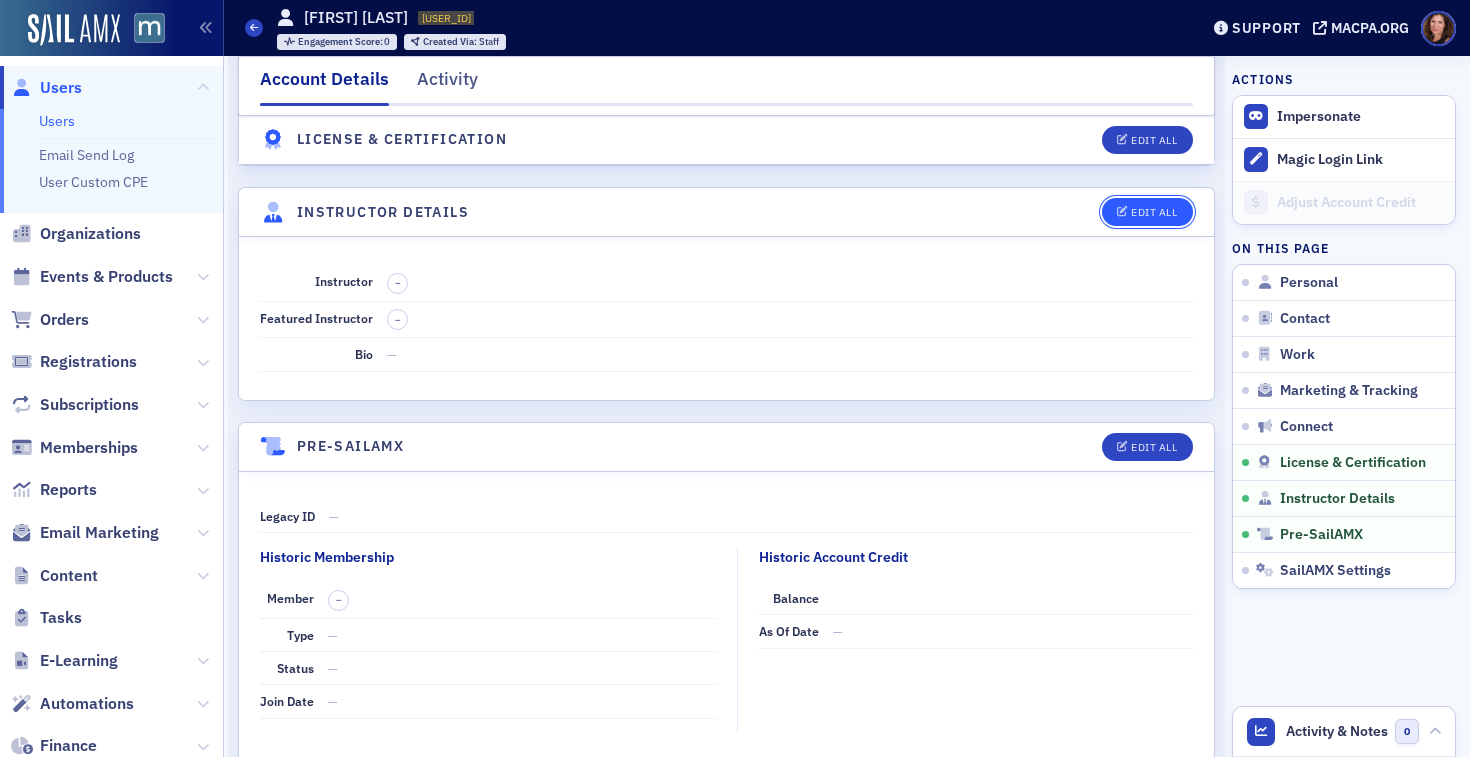 click on "Edit All" 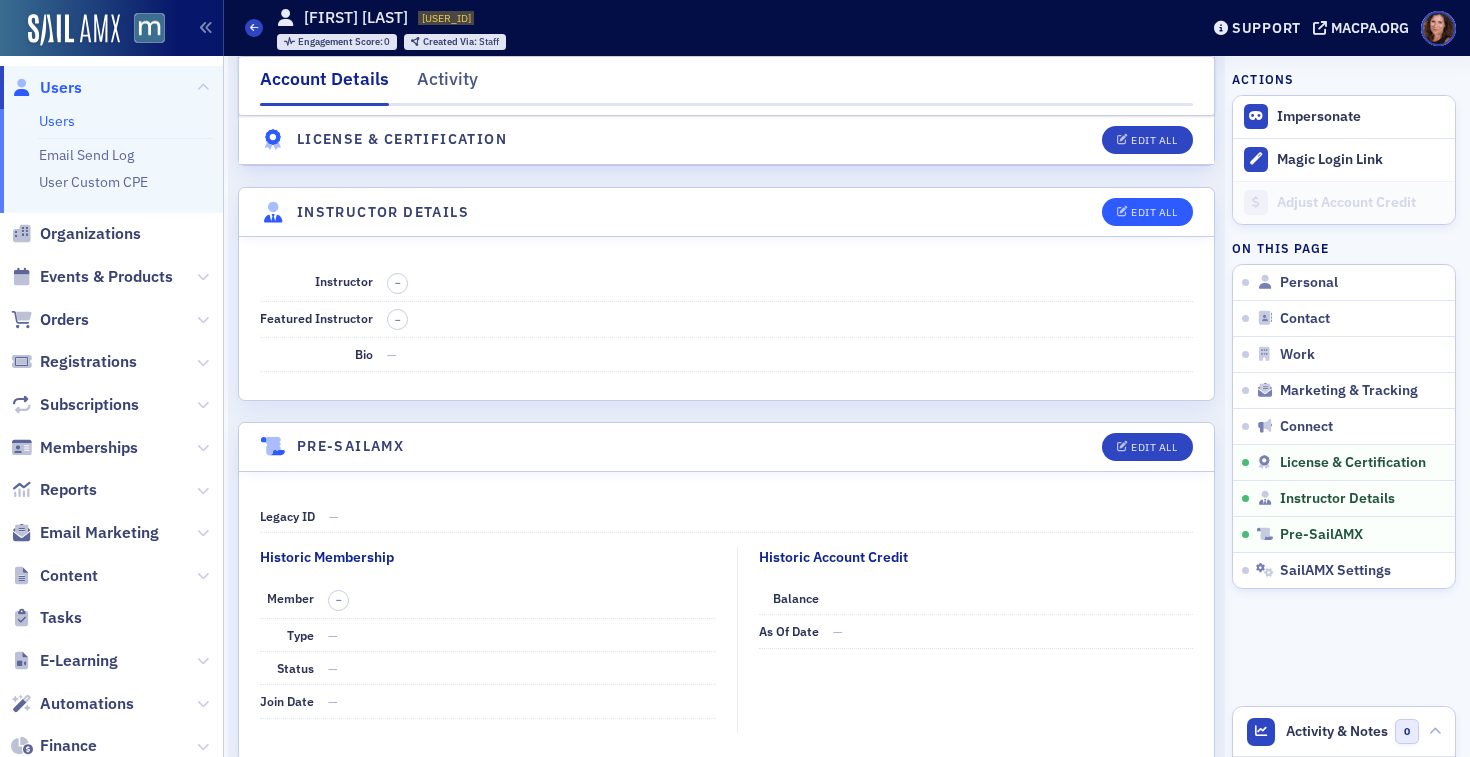 select on "US" 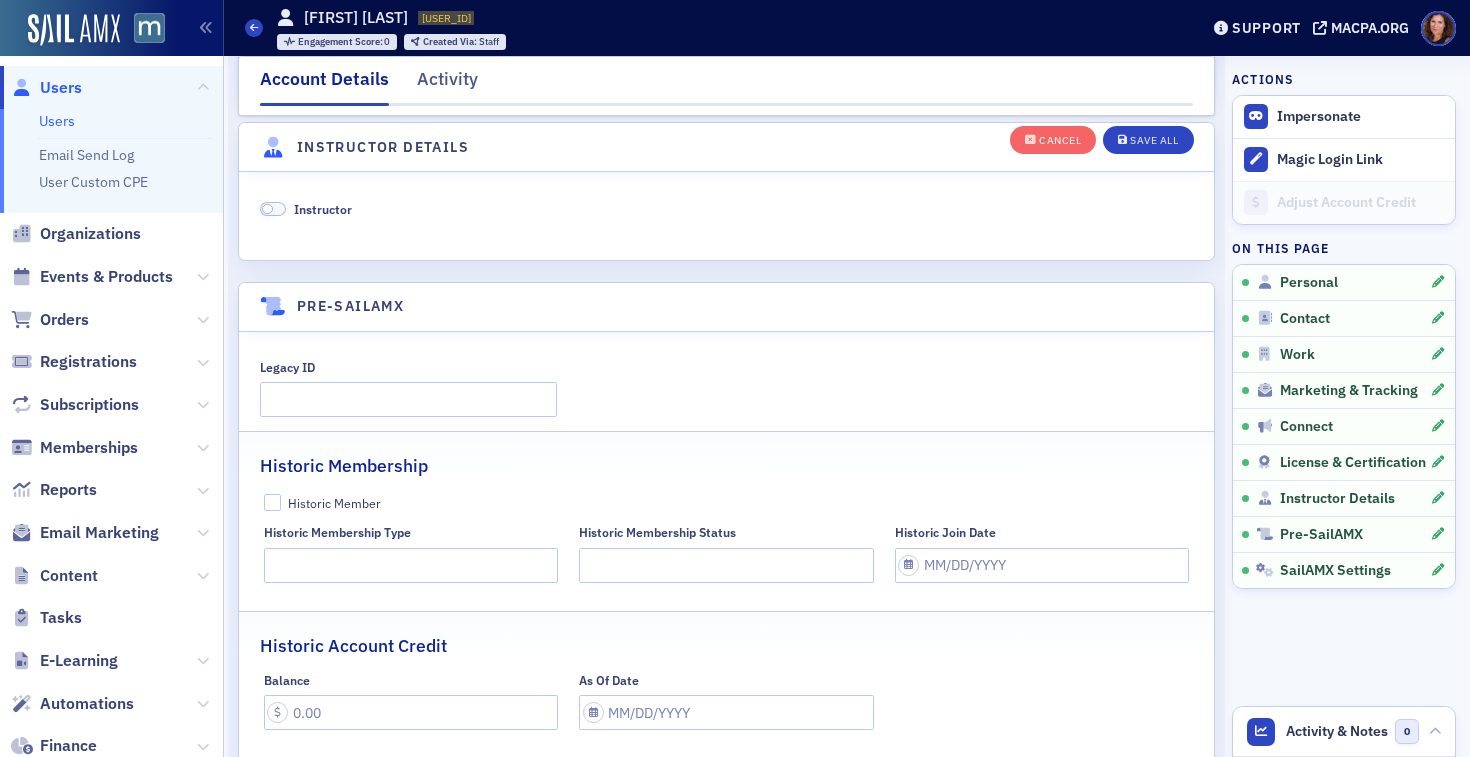 scroll, scrollTop: 3914, scrollLeft: 0, axis: vertical 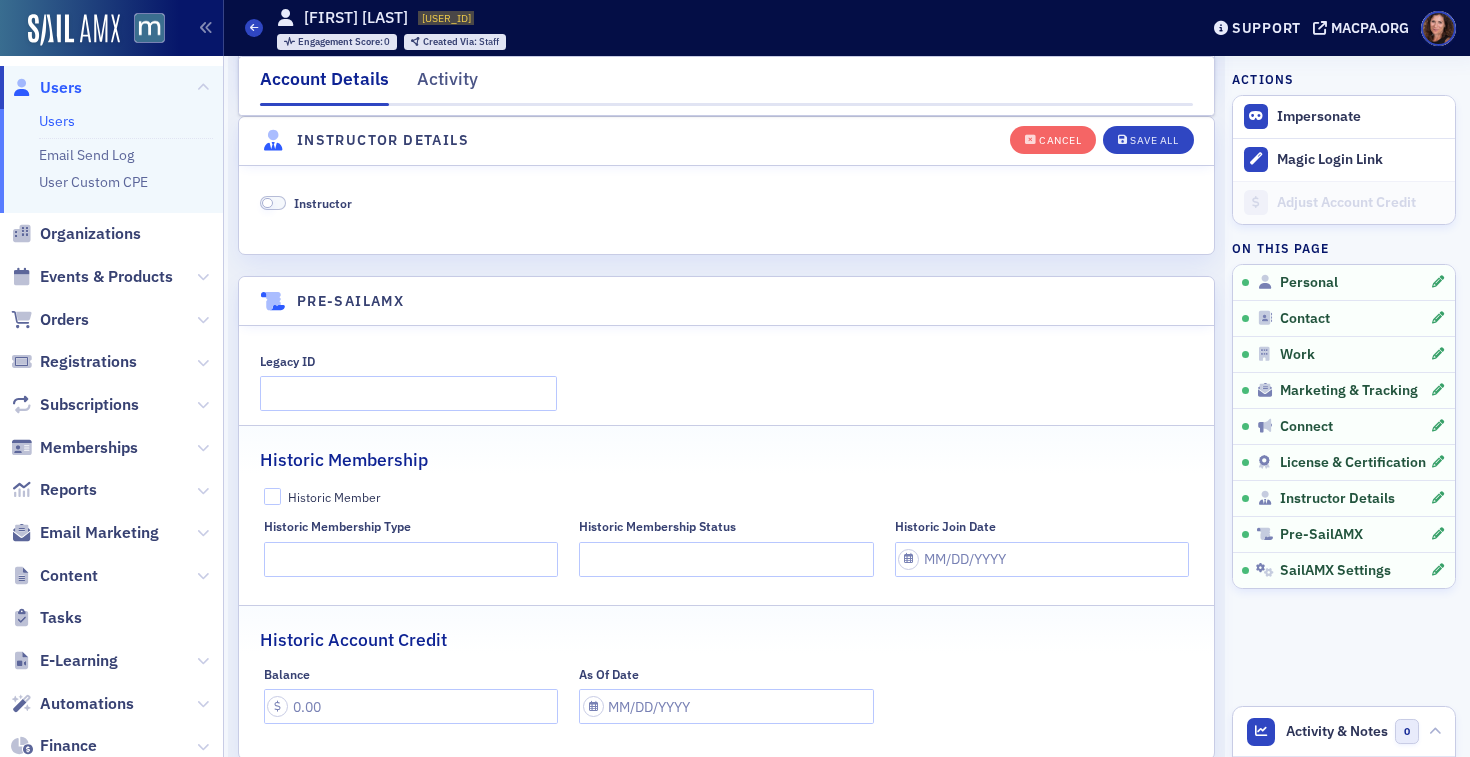 click 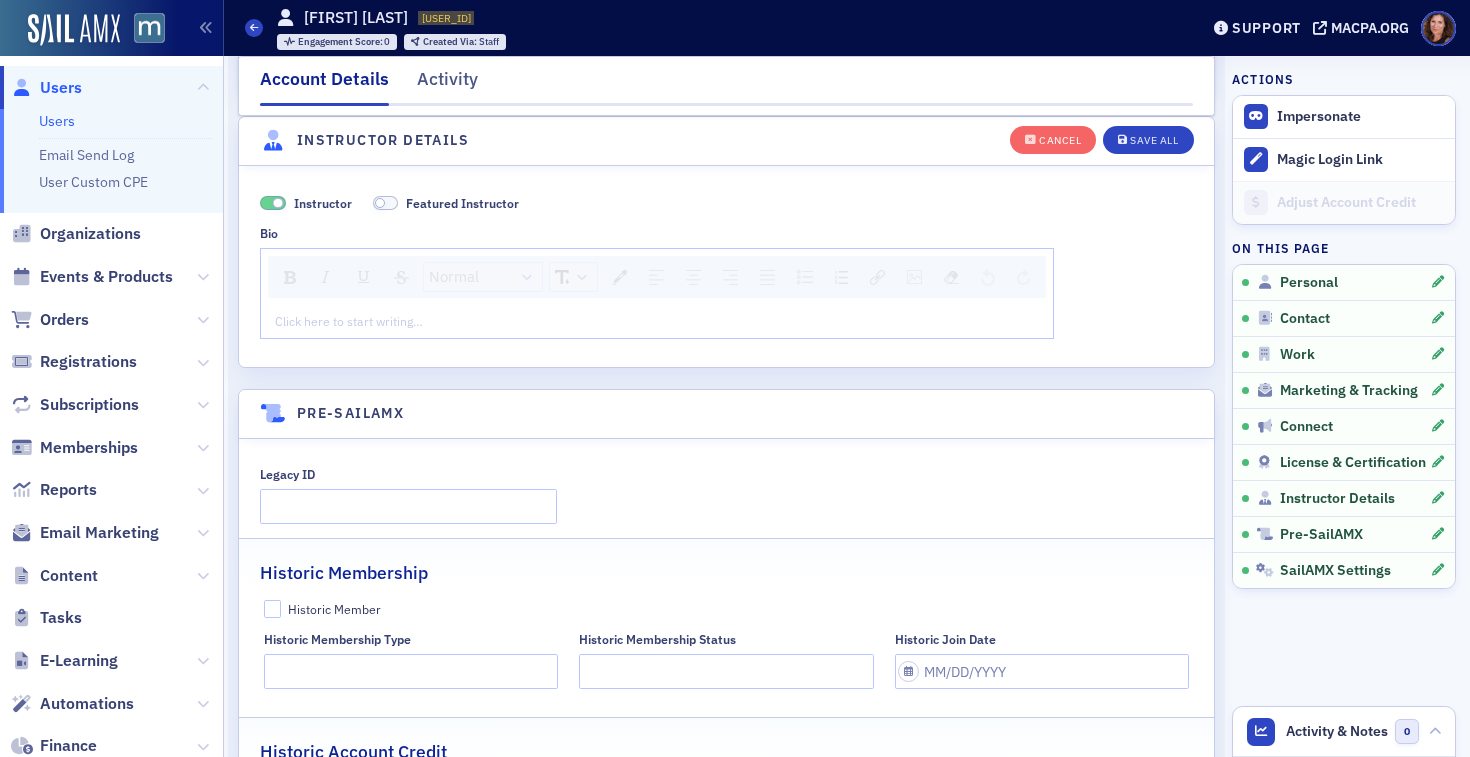 click on "Click here to start writing…" 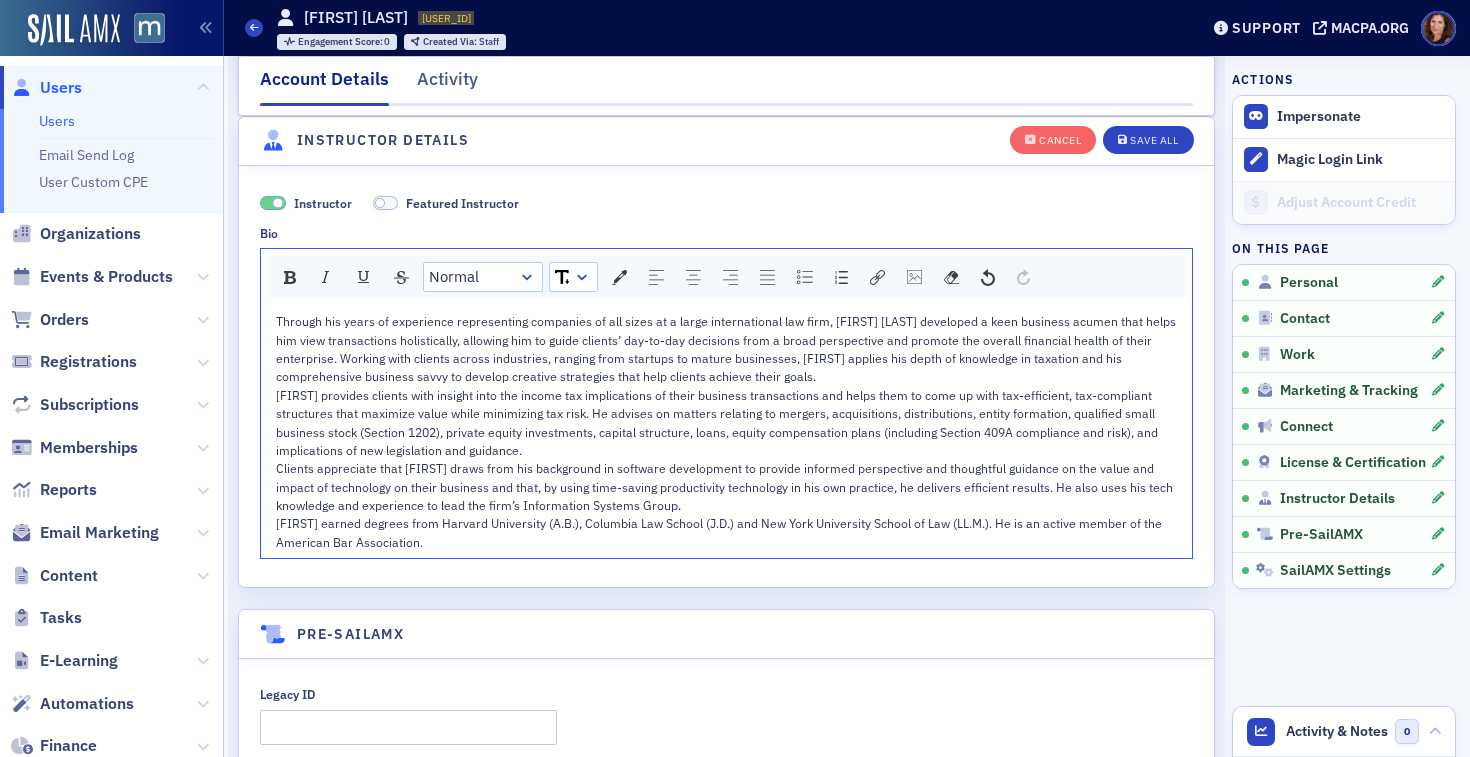 click on "Through his years of experience representing companies of all sizes at a large international law firm, TJ Wilkinson developed a keen business acumen that helps him view transactions holistically, allowing him to guide clients’ day-to-day decisions from a broad perspective and promote the overall financial health of their enterprise.  Working with clients across industries, ranging from startups to mature businesses, TJ applies his depth of knowledge in taxation and his comprehensive business savvy to develop creative strategies that help clients achieve their goals." 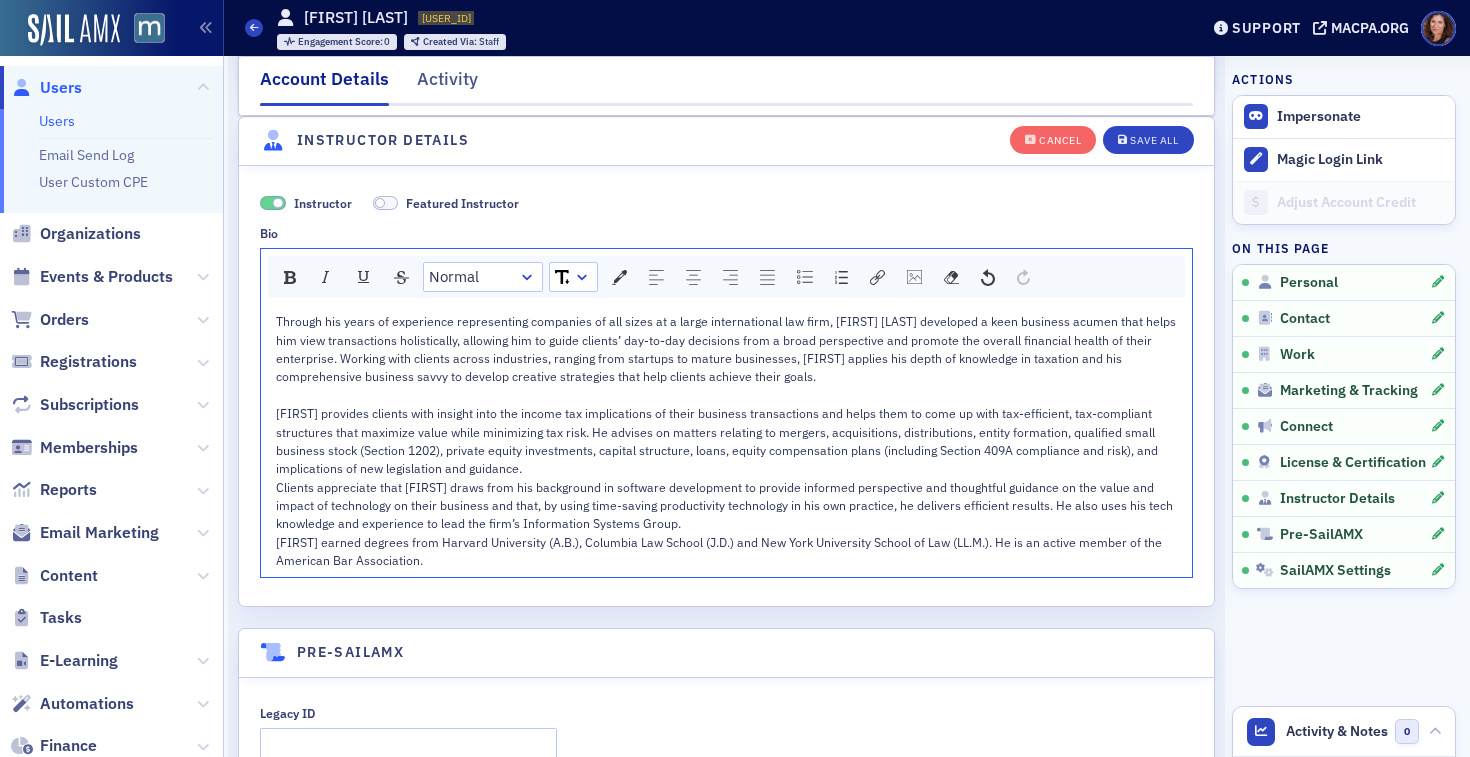 click on "TJ provides clients with insight into the income tax implications of their business transactions and helps them to come up with tax-efficient, tax-compliant structures that maximize value while minimizing tax risk. He advises on matters relating to mergers, acquisitions, distributions, entity formation, qualified small business stock (Section 1202), private equity investments, capital structure, loans, equity compensation plans (including Section 409A compliance and risk), and implications of new legislation and guidance." 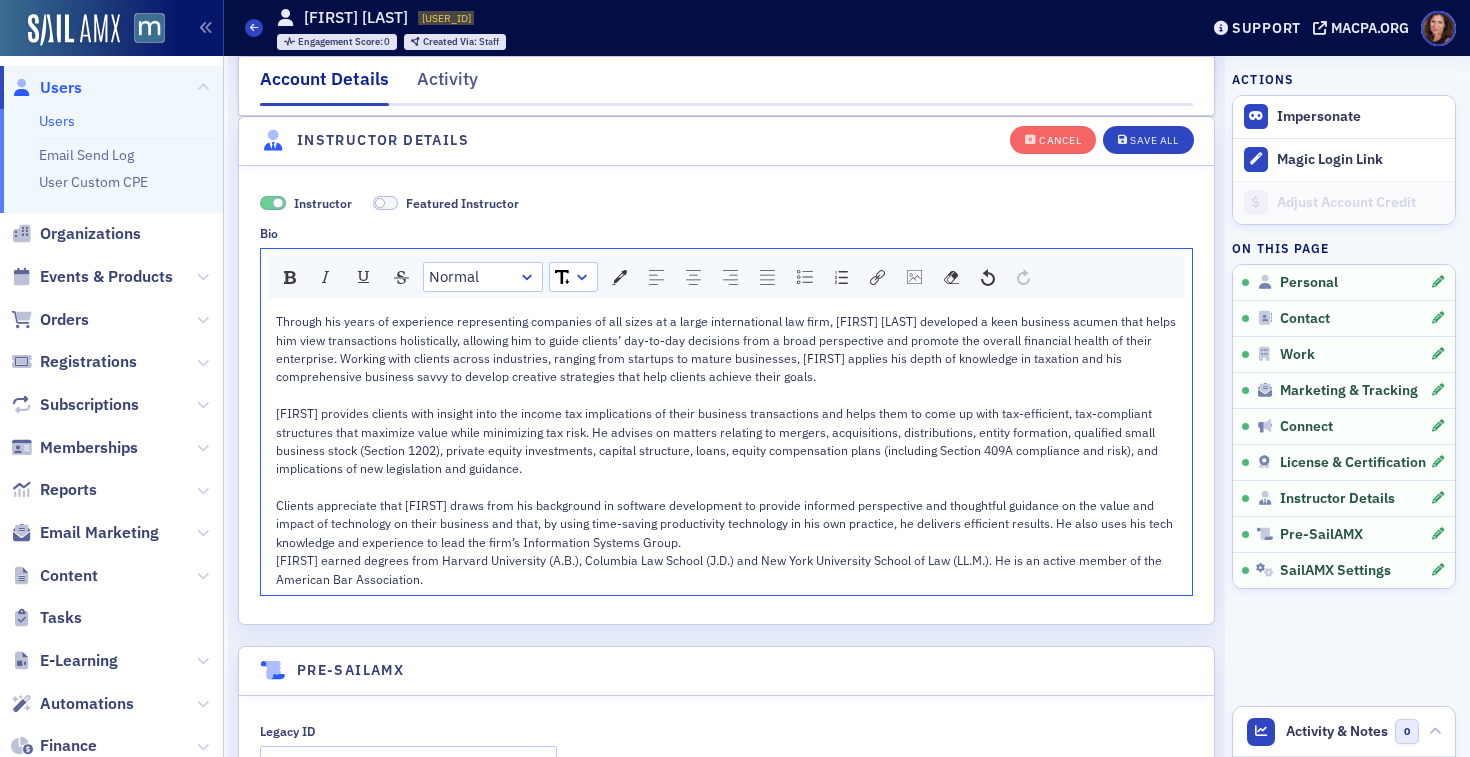 click on "TJ earned degrees from Harvard University (A.B.), Columbia Law School (J.D.) and New York University School of Law (LL.M.). He is an active member of the American Bar Association." 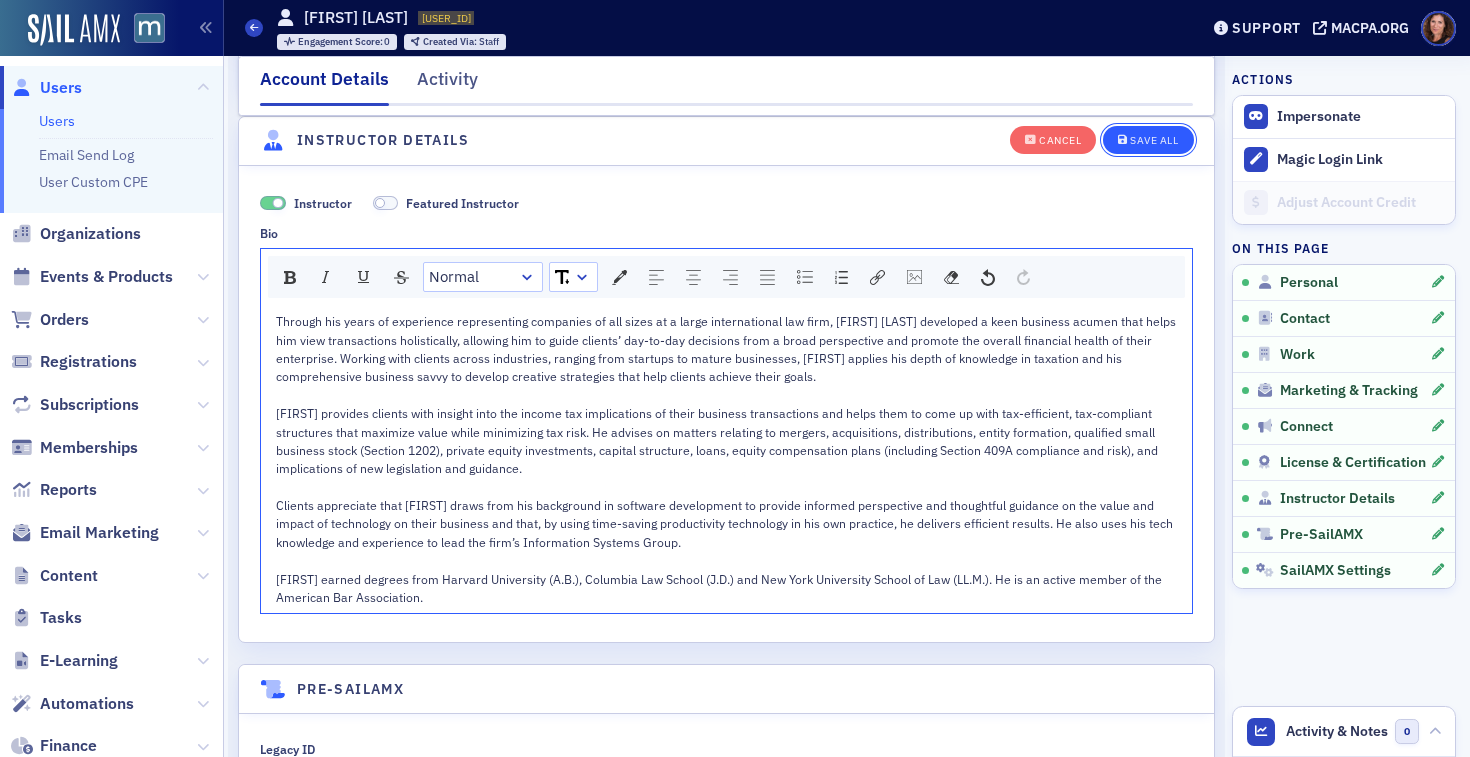 click on "Save All" 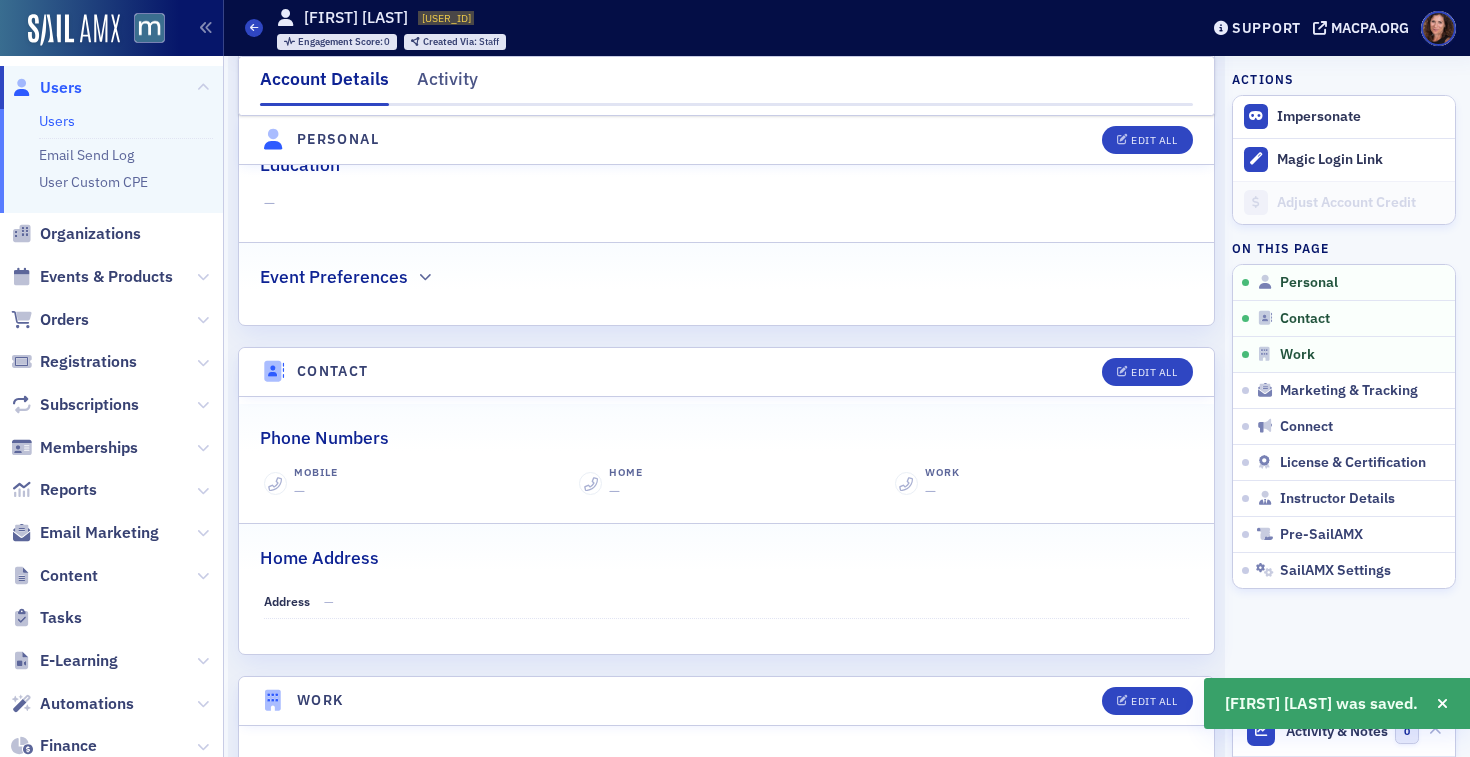 scroll, scrollTop: 589, scrollLeft: 0, axis: vertical 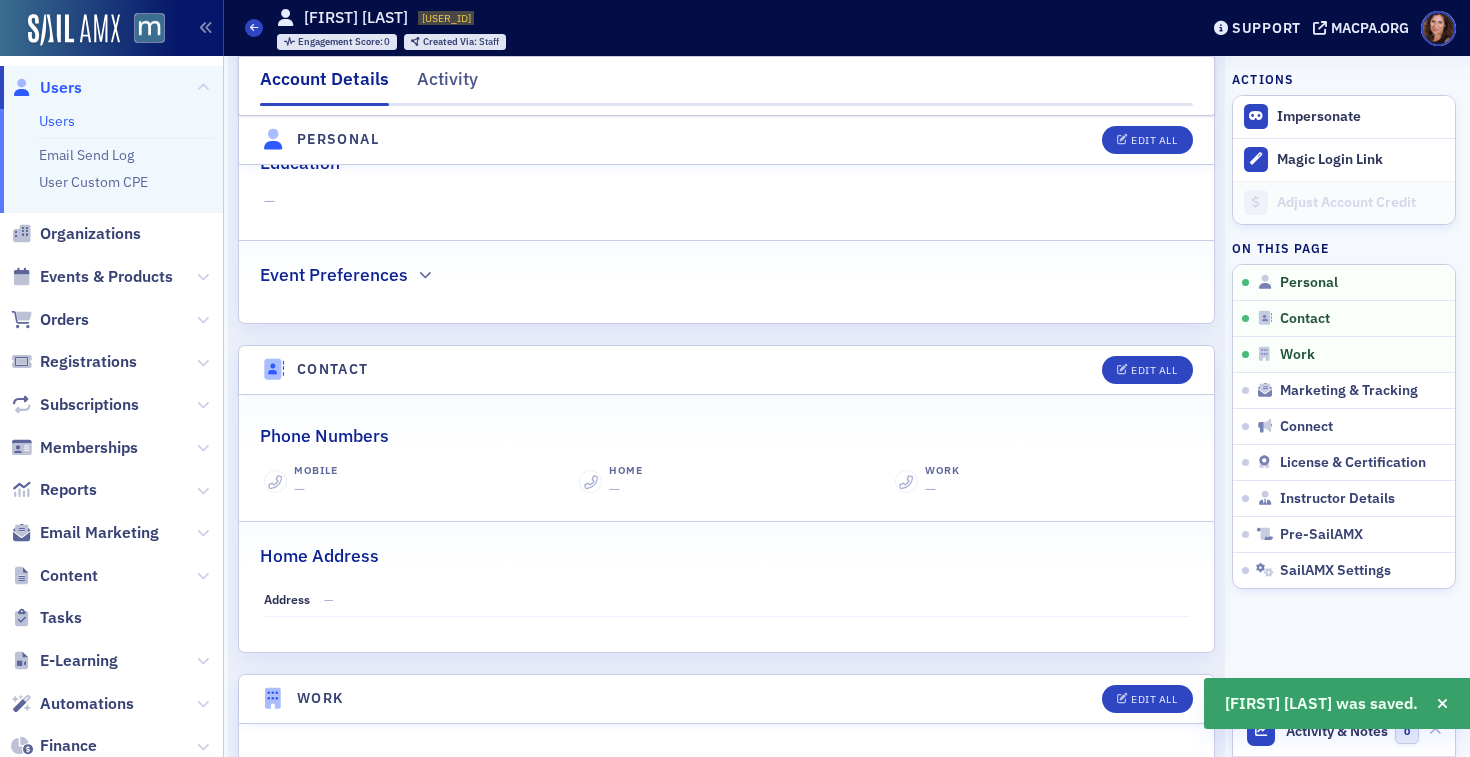 click on "Event Preferences" 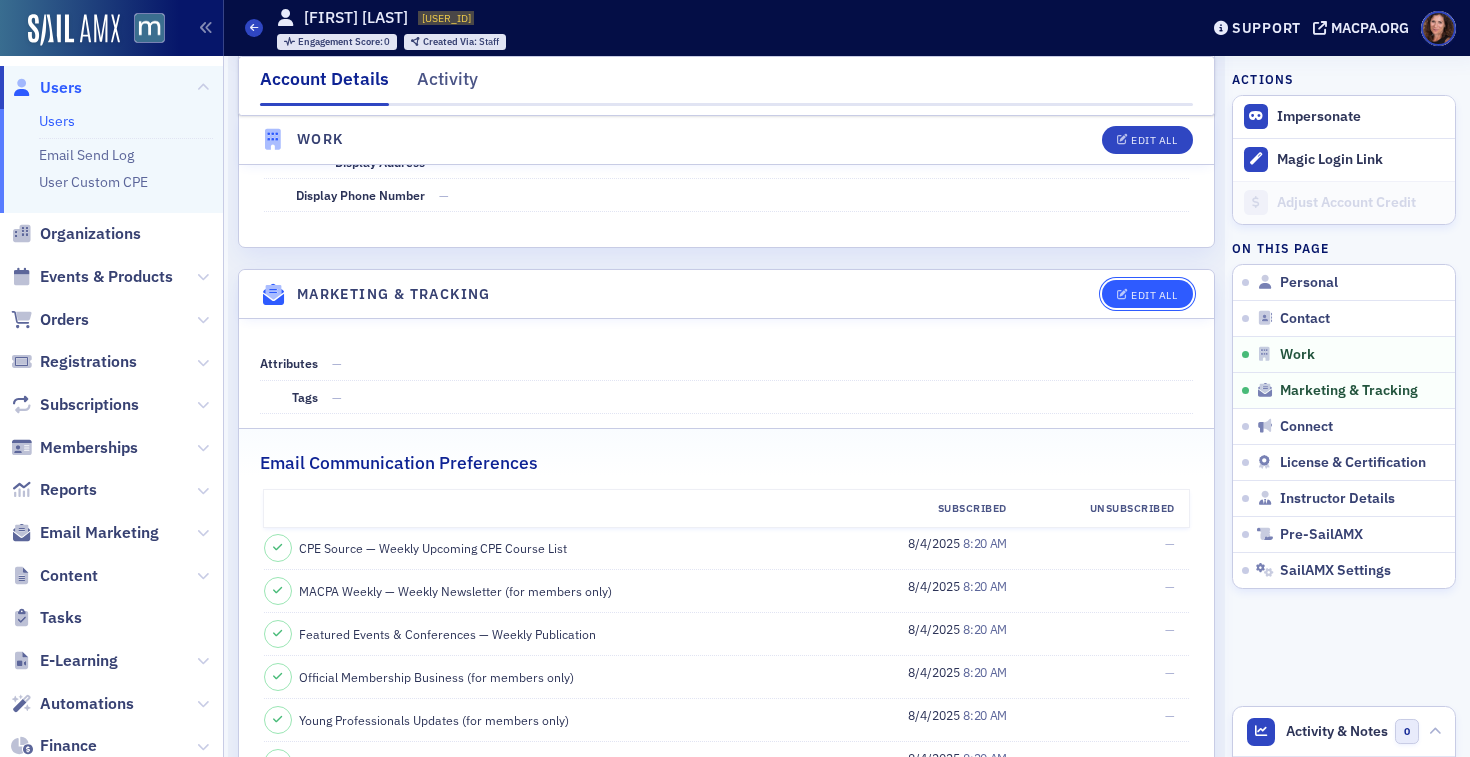 click on "Edit All" 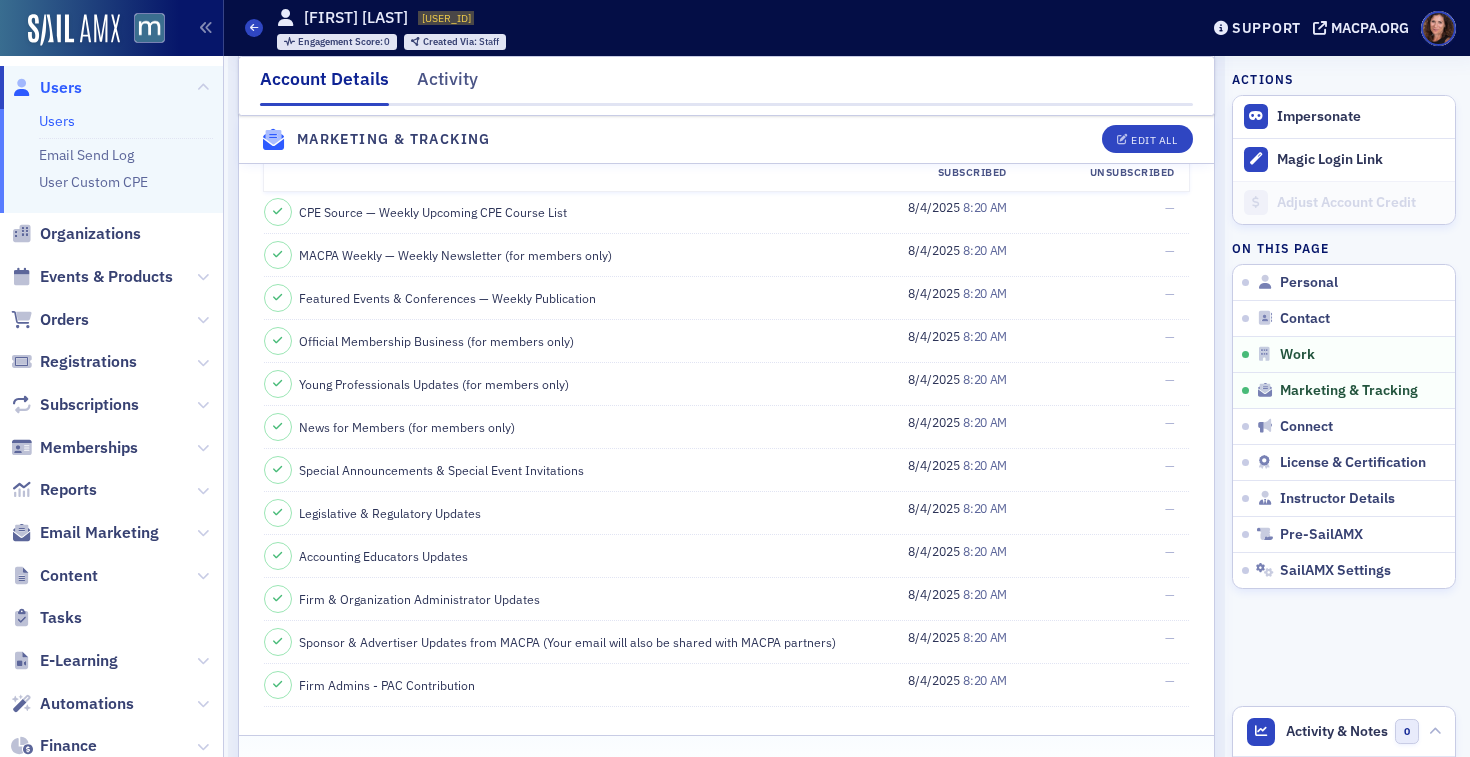 select on "US" 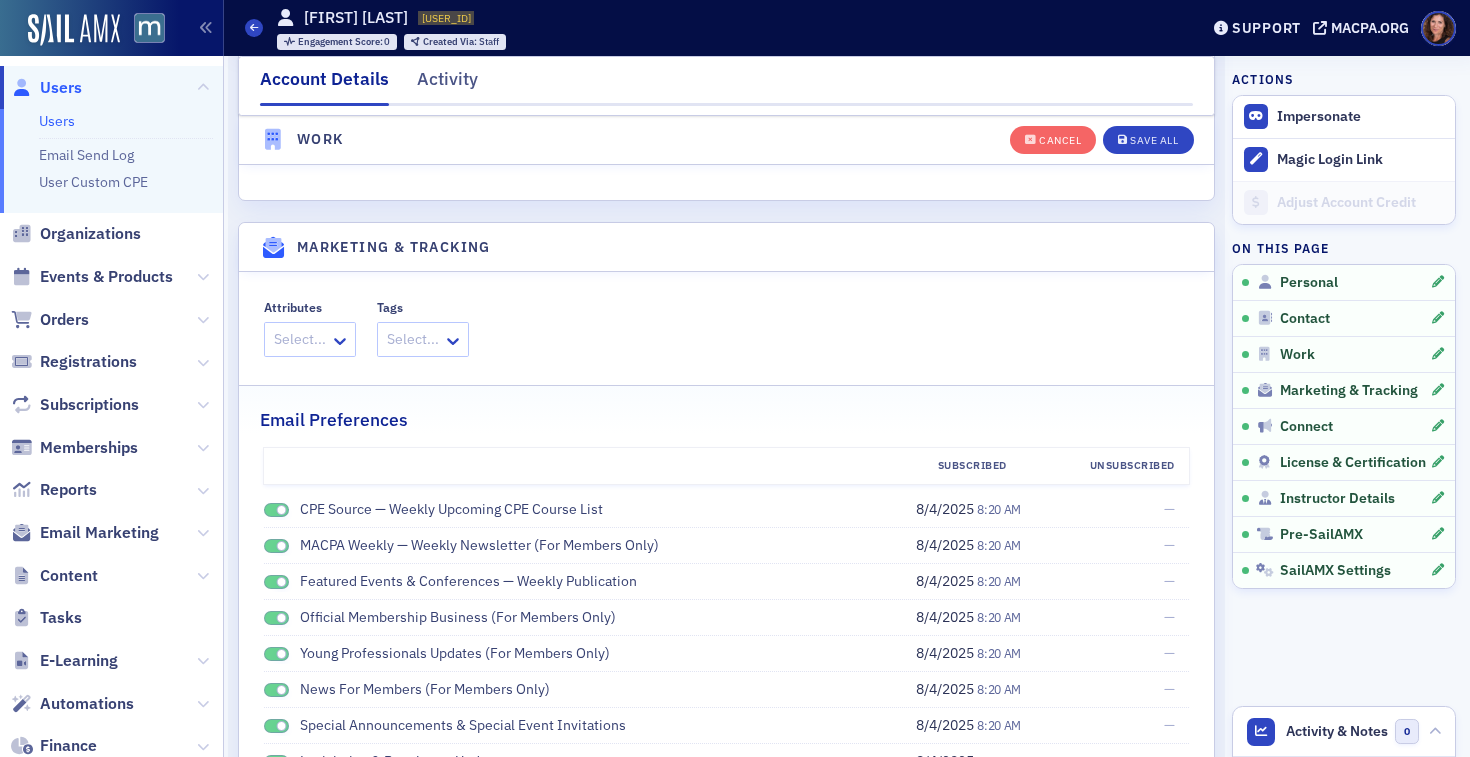 scroll, scrollTop: 2345, scrollLeft: 0, axis: vertical 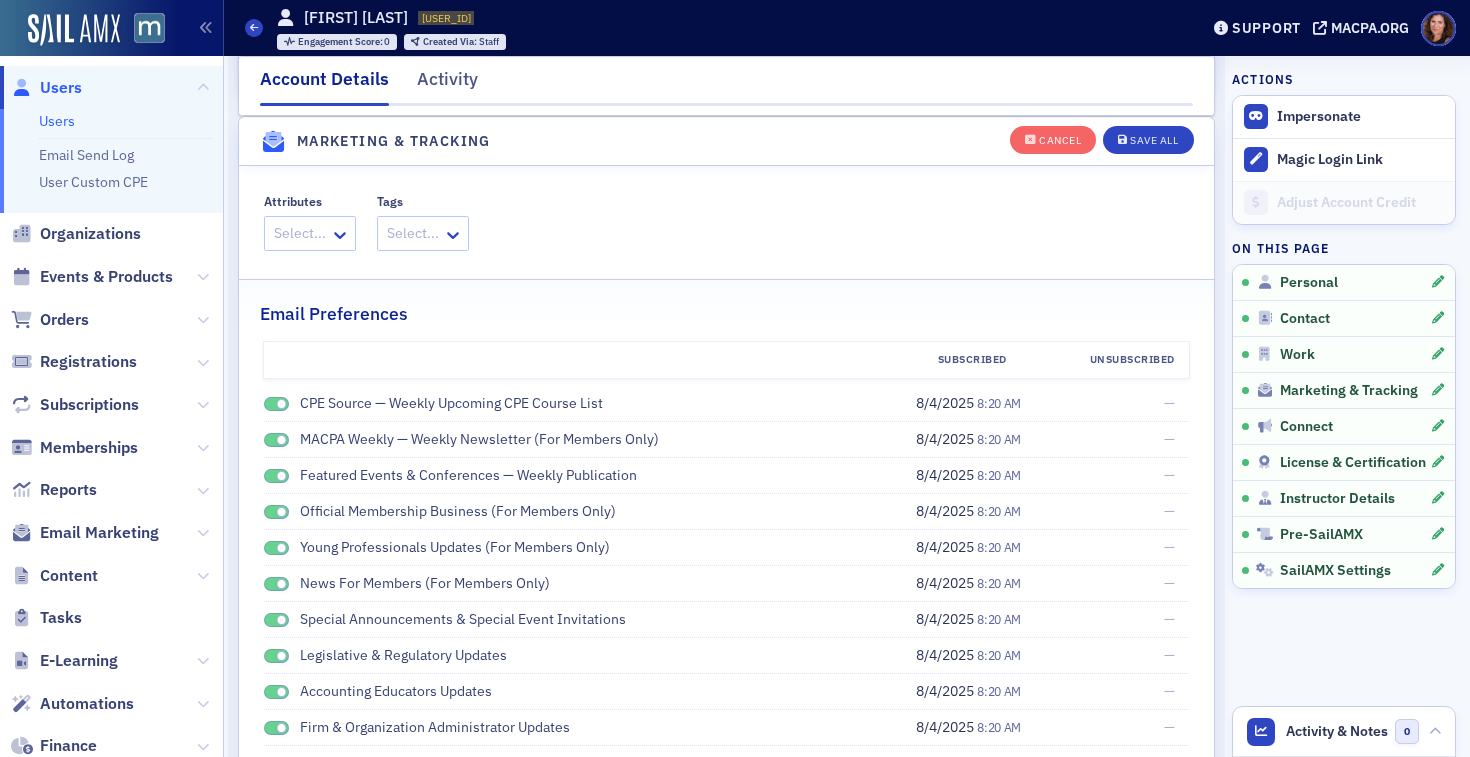 click 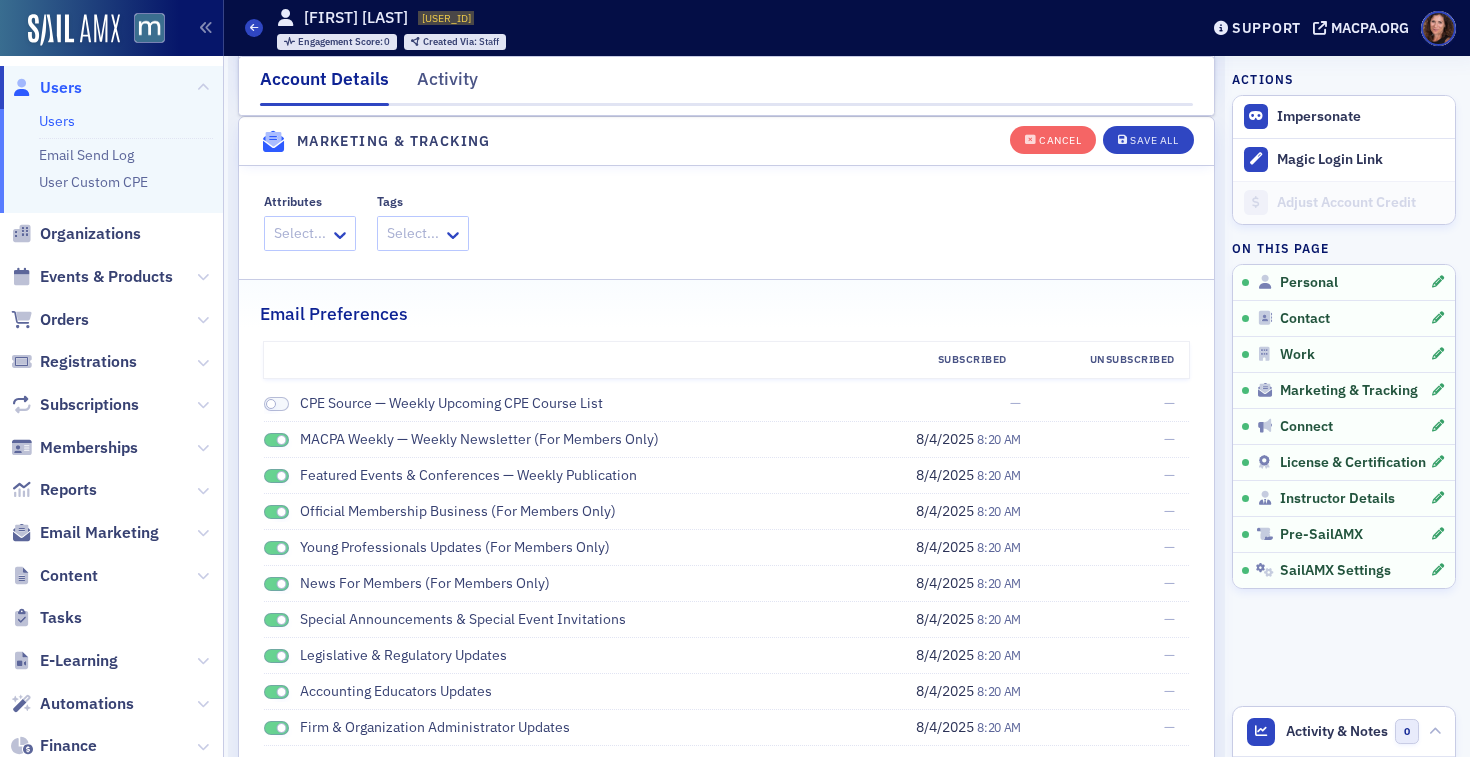 click 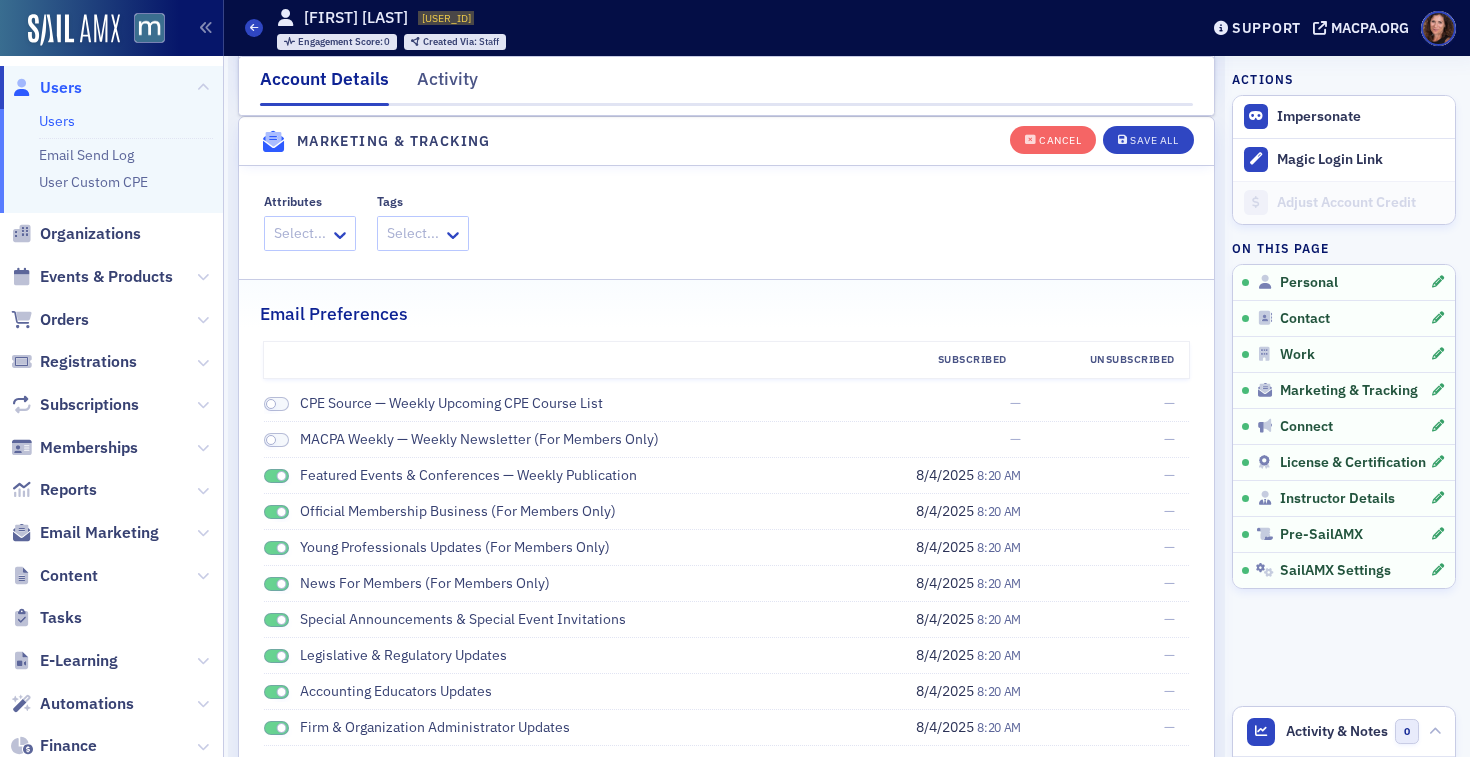 scroll, scrollTop: 2407, scrollLeft: 0, axis: vertical 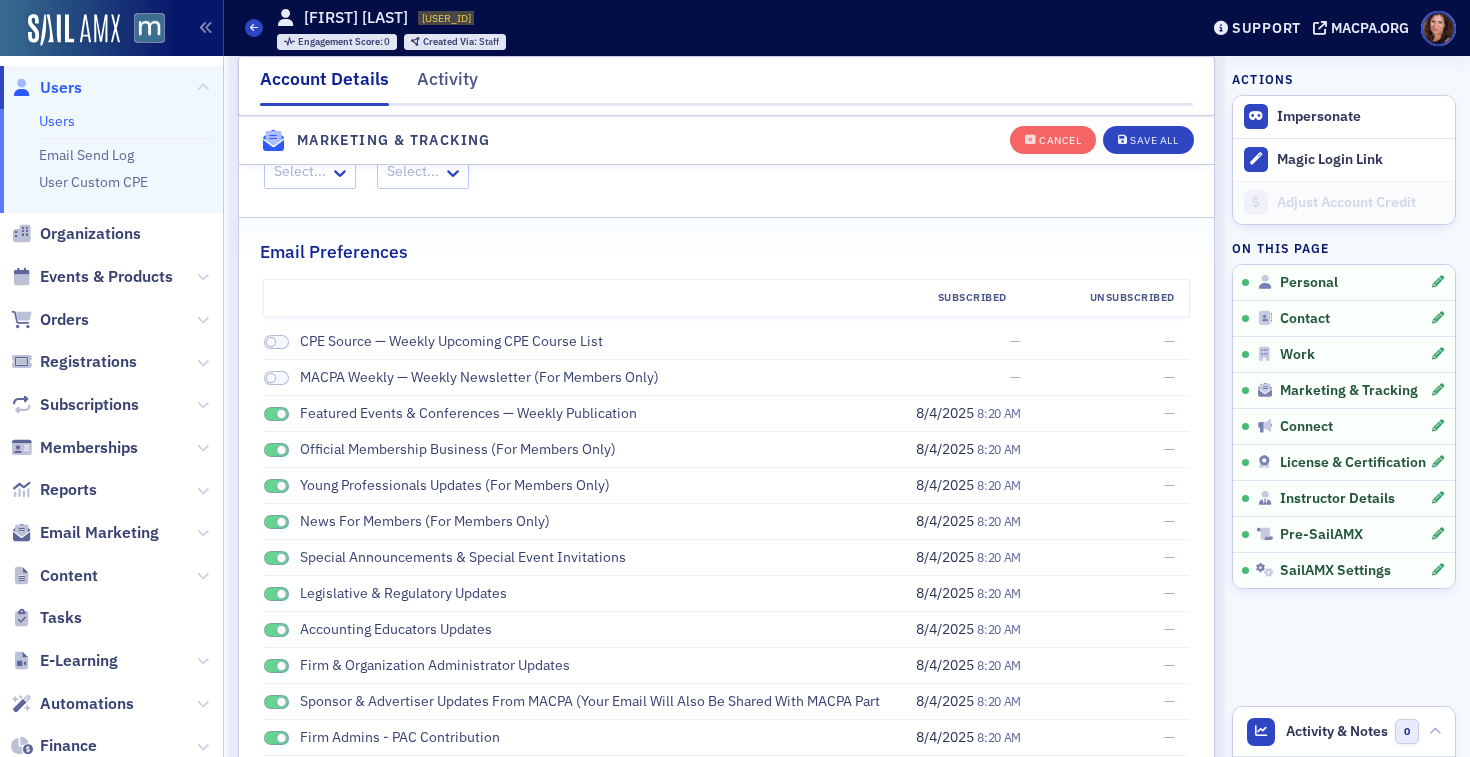 click 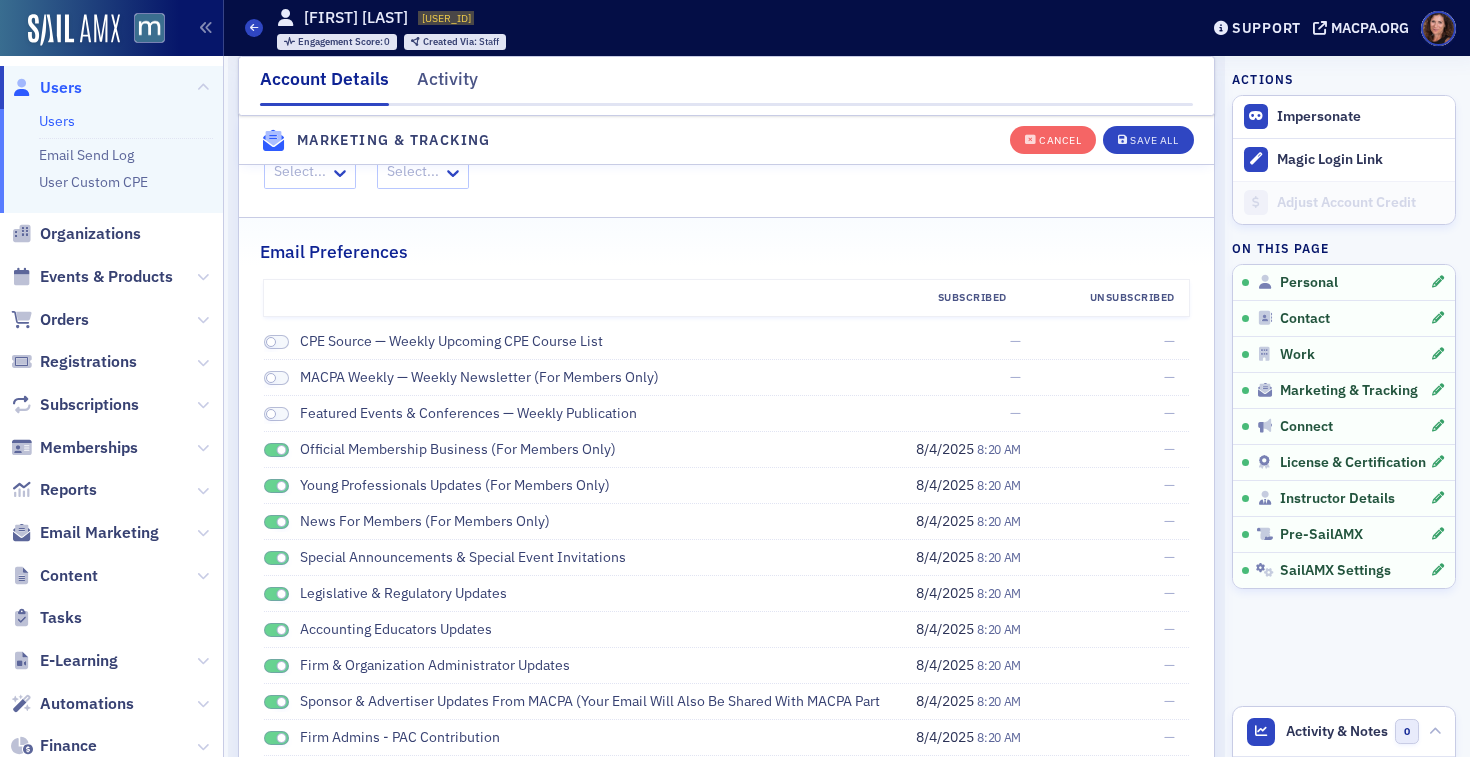 click on "Official Membership Business (for members only)" 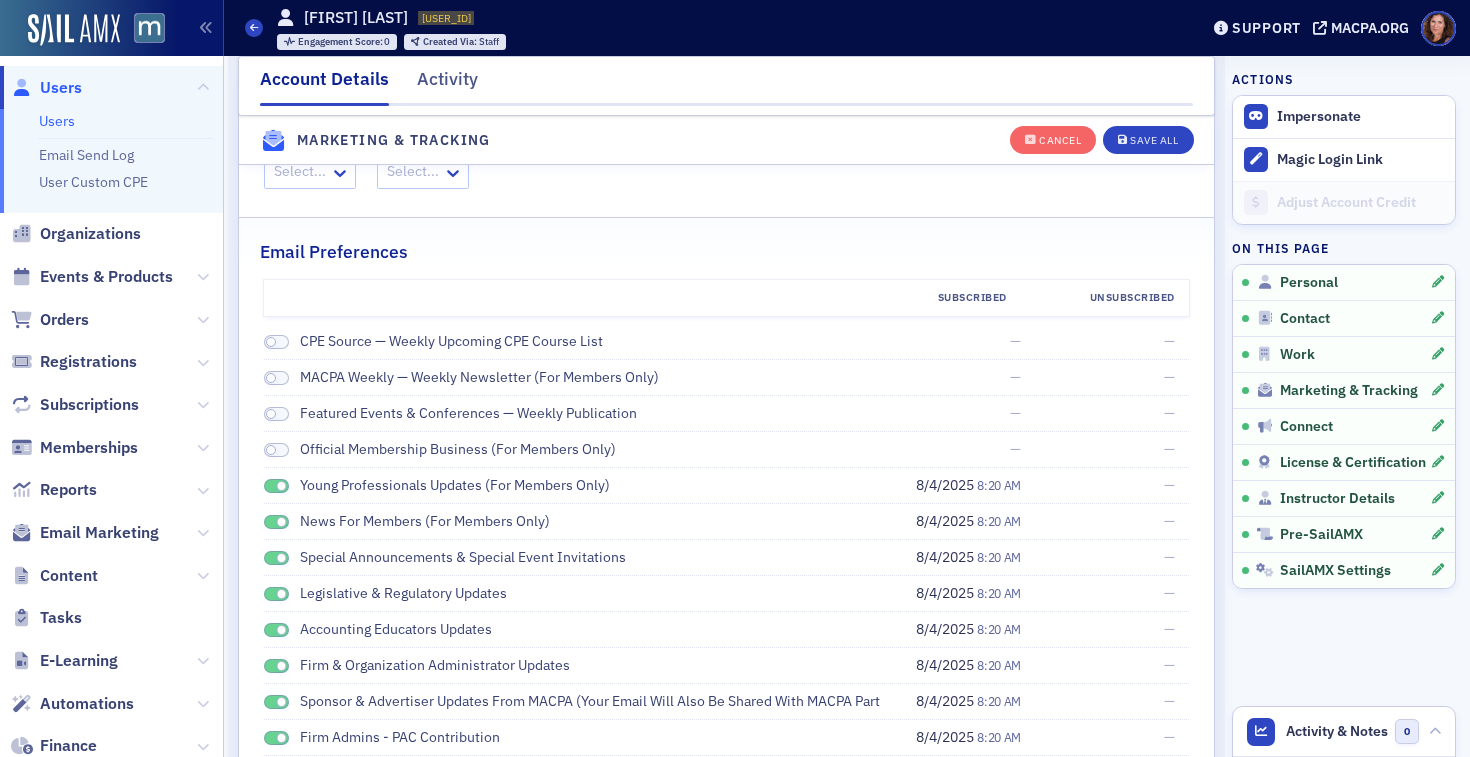 click 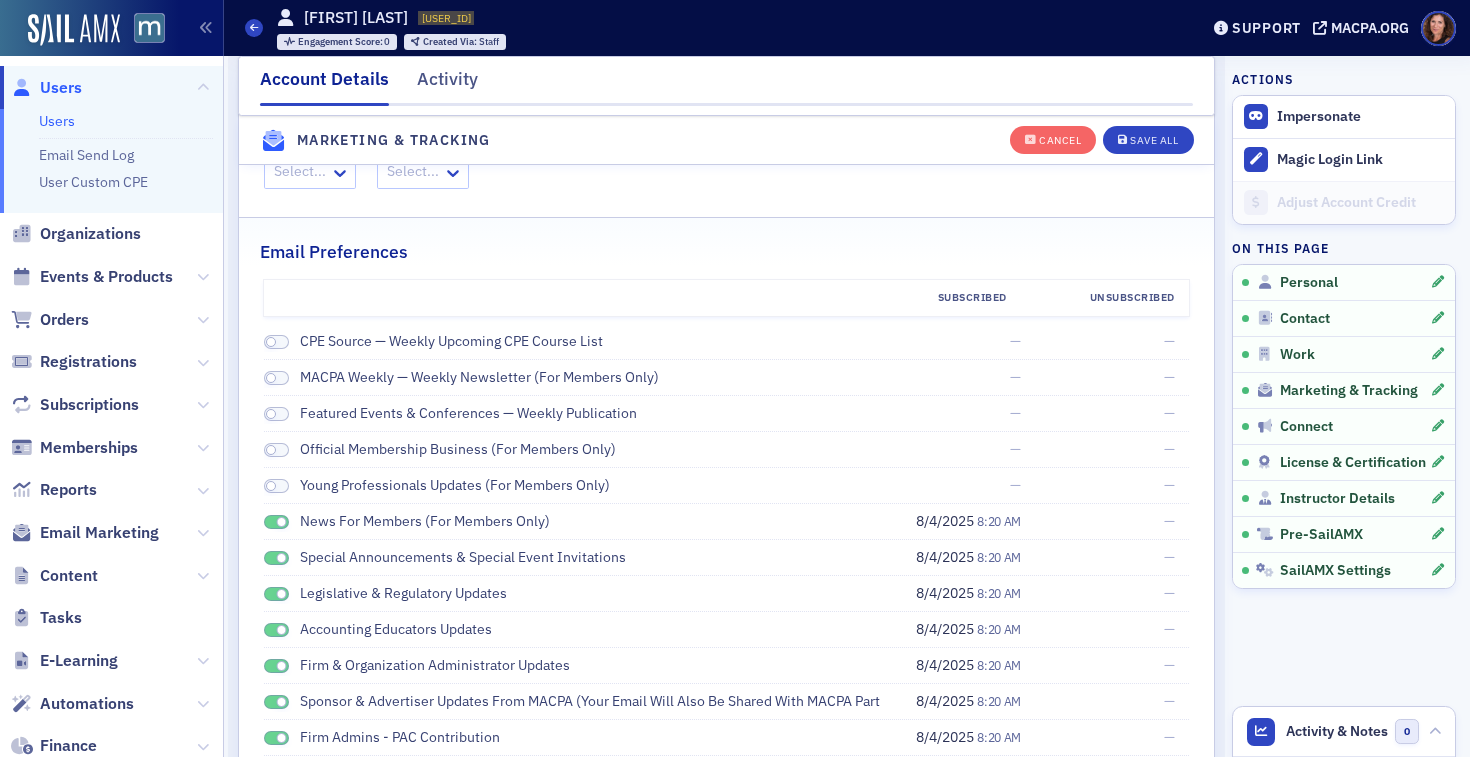 click 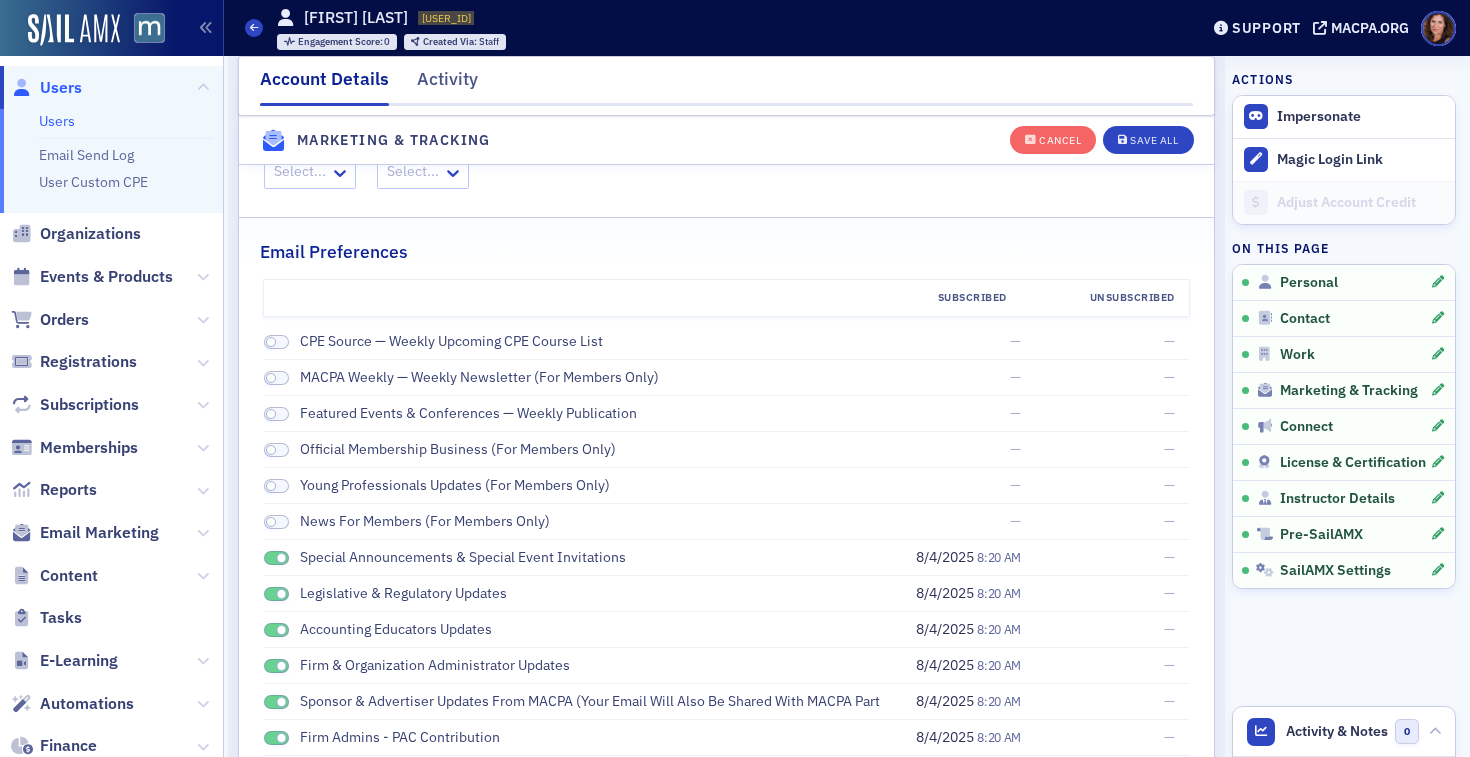 click on "Special Announcements & Special Event Invitations" 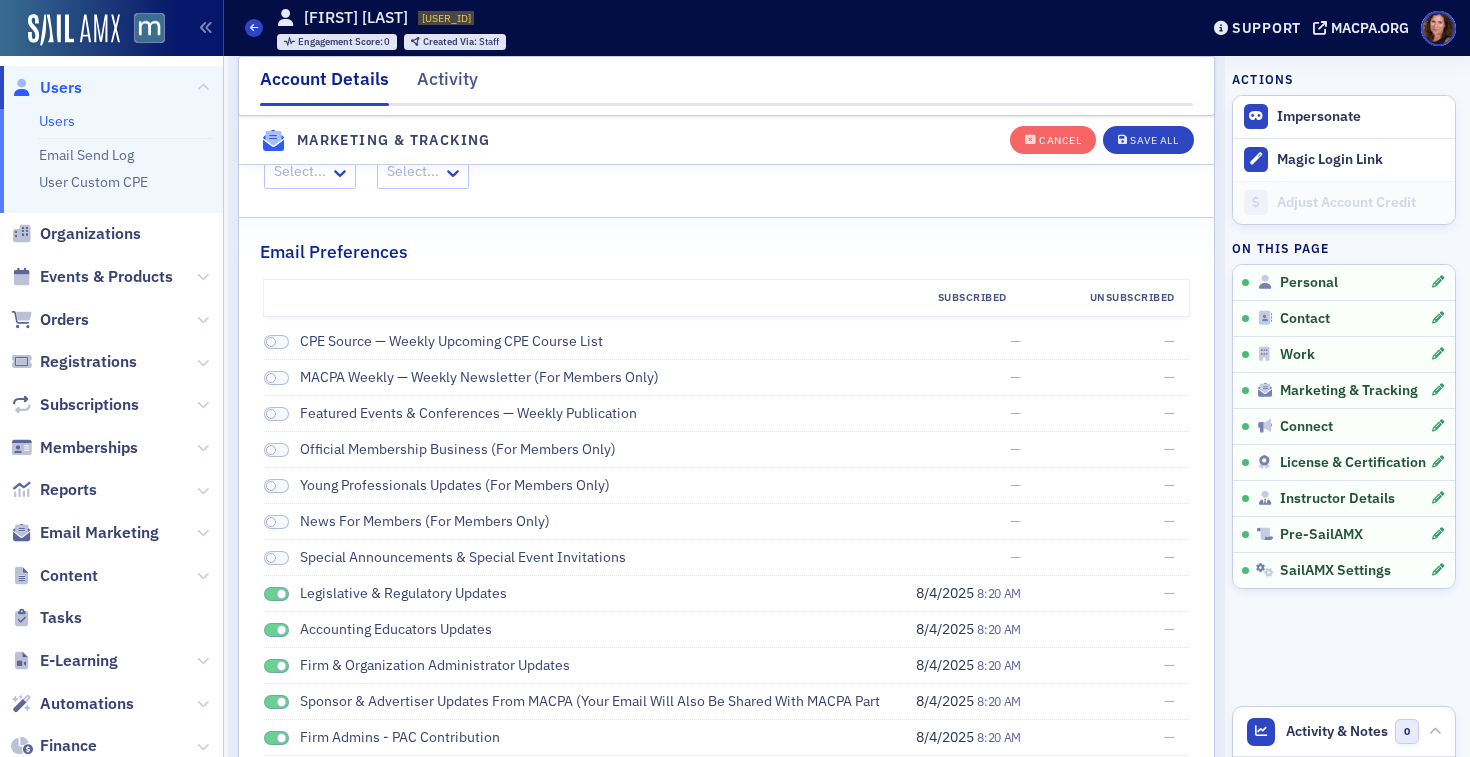 click 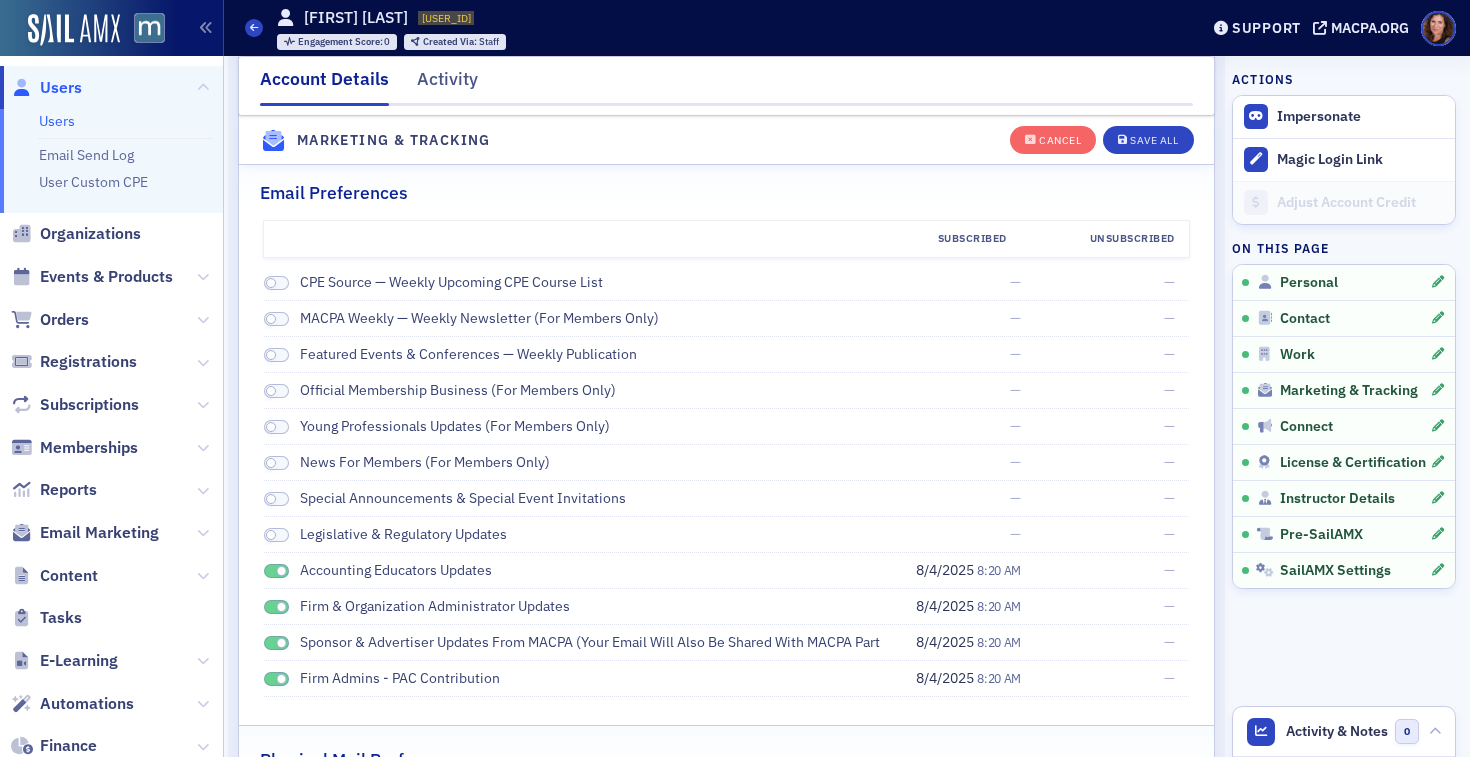 scroll, scrollTop: 2525, scrollLeft: 0, axis: vertical 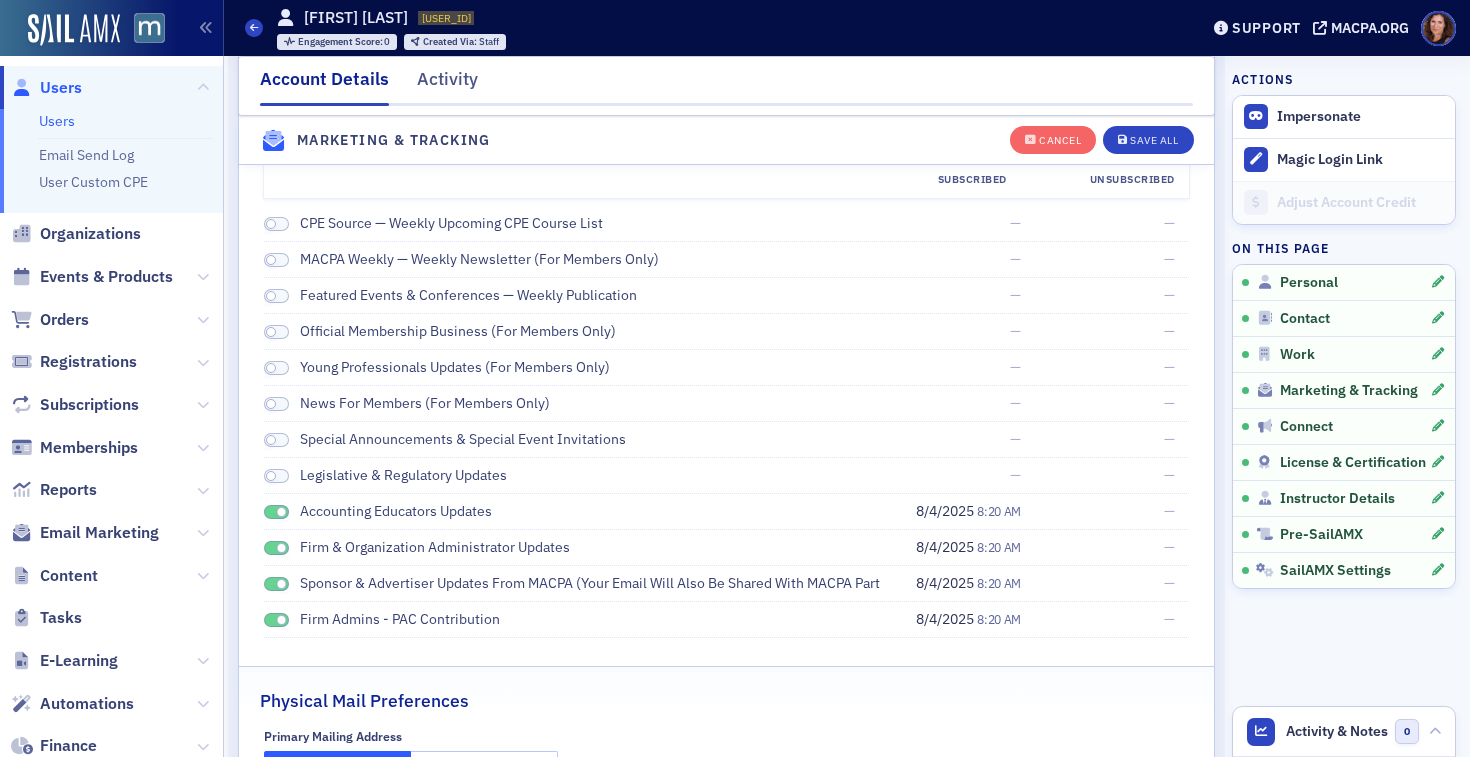 drag, startPoint x: 269, startPoint y: 510, endPoint x: 259, endPoint y: 562, distance: 52.95281 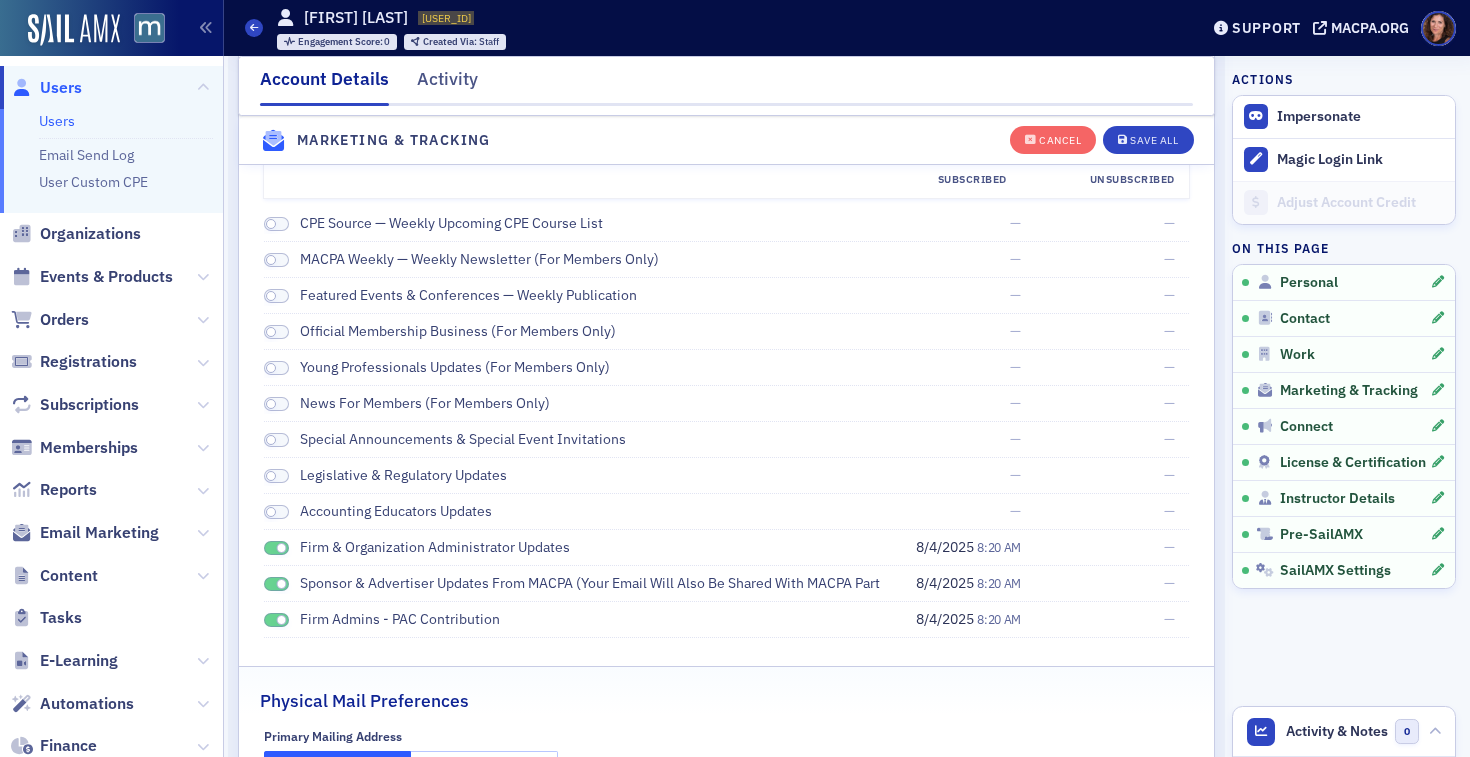 drag, startPoint x: 272, startPoint y: 545, endPoint x: 268, endPoint y: 575, distance: 30.265491 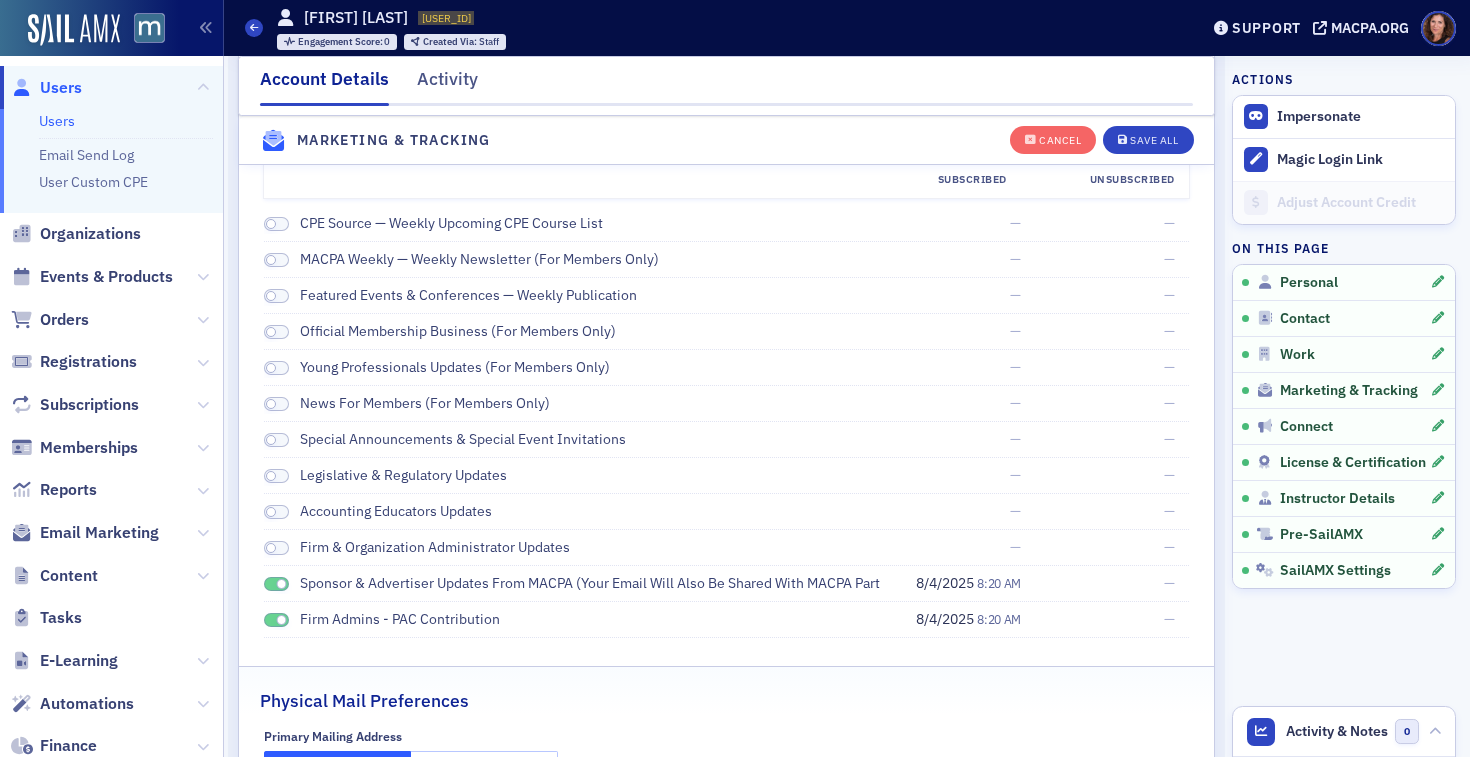 click 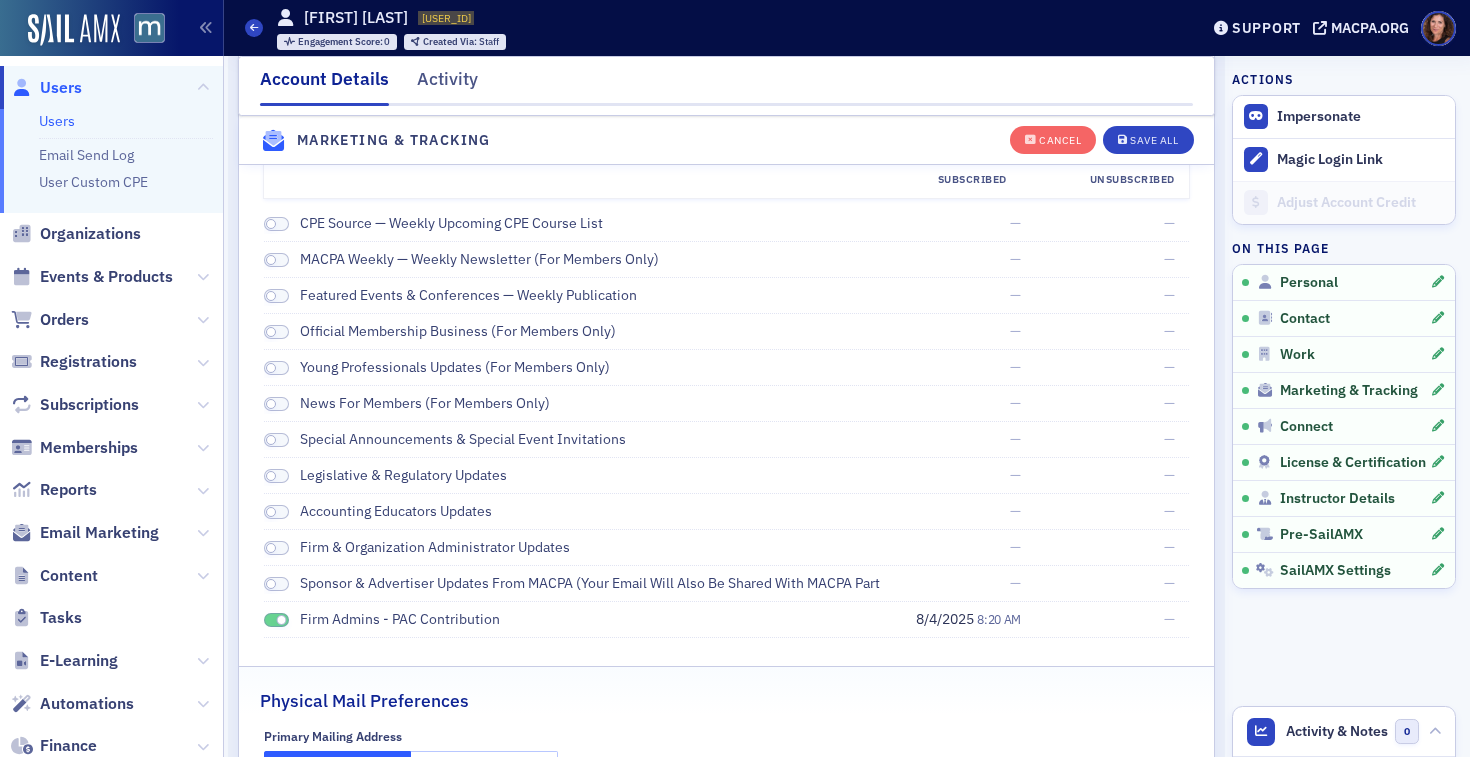 click 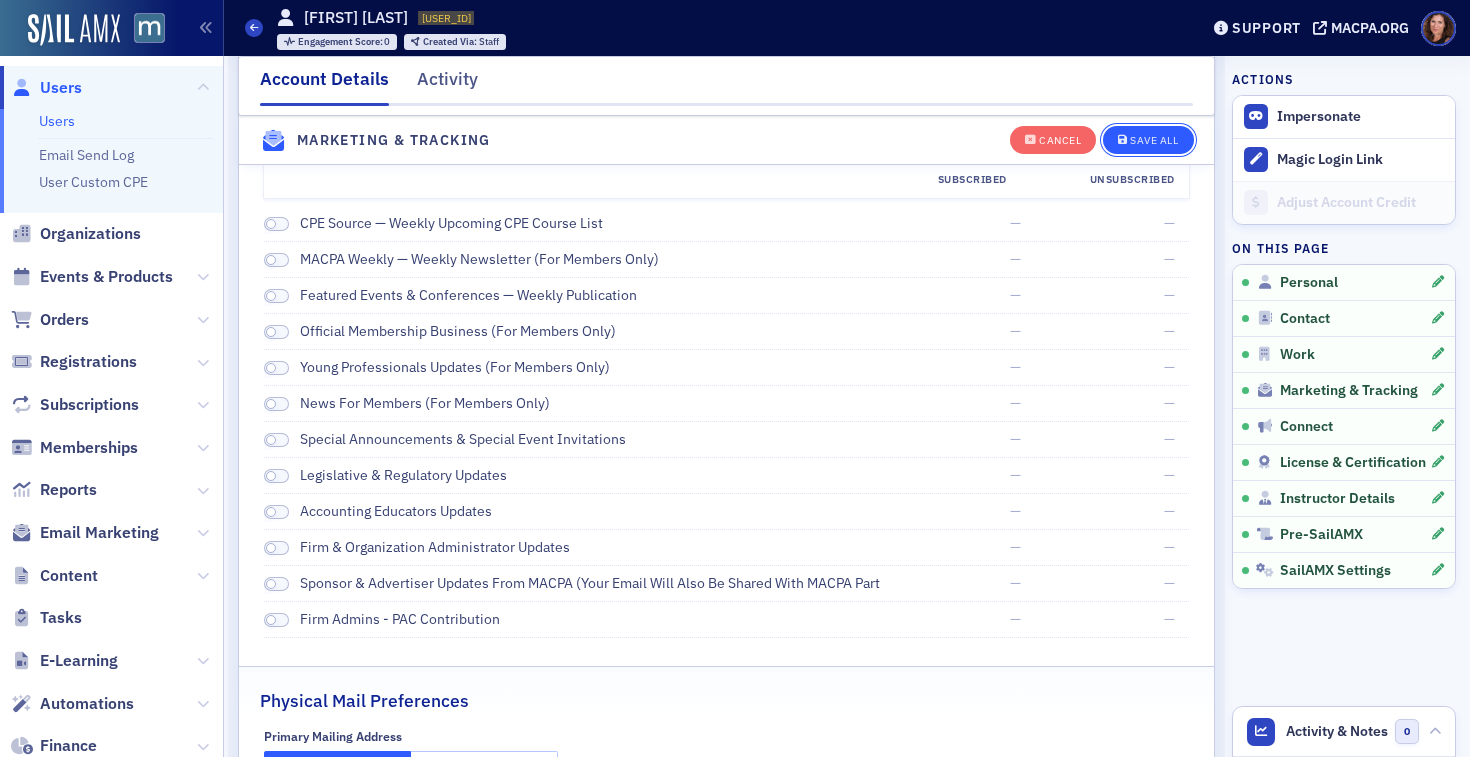 click on "Save All" 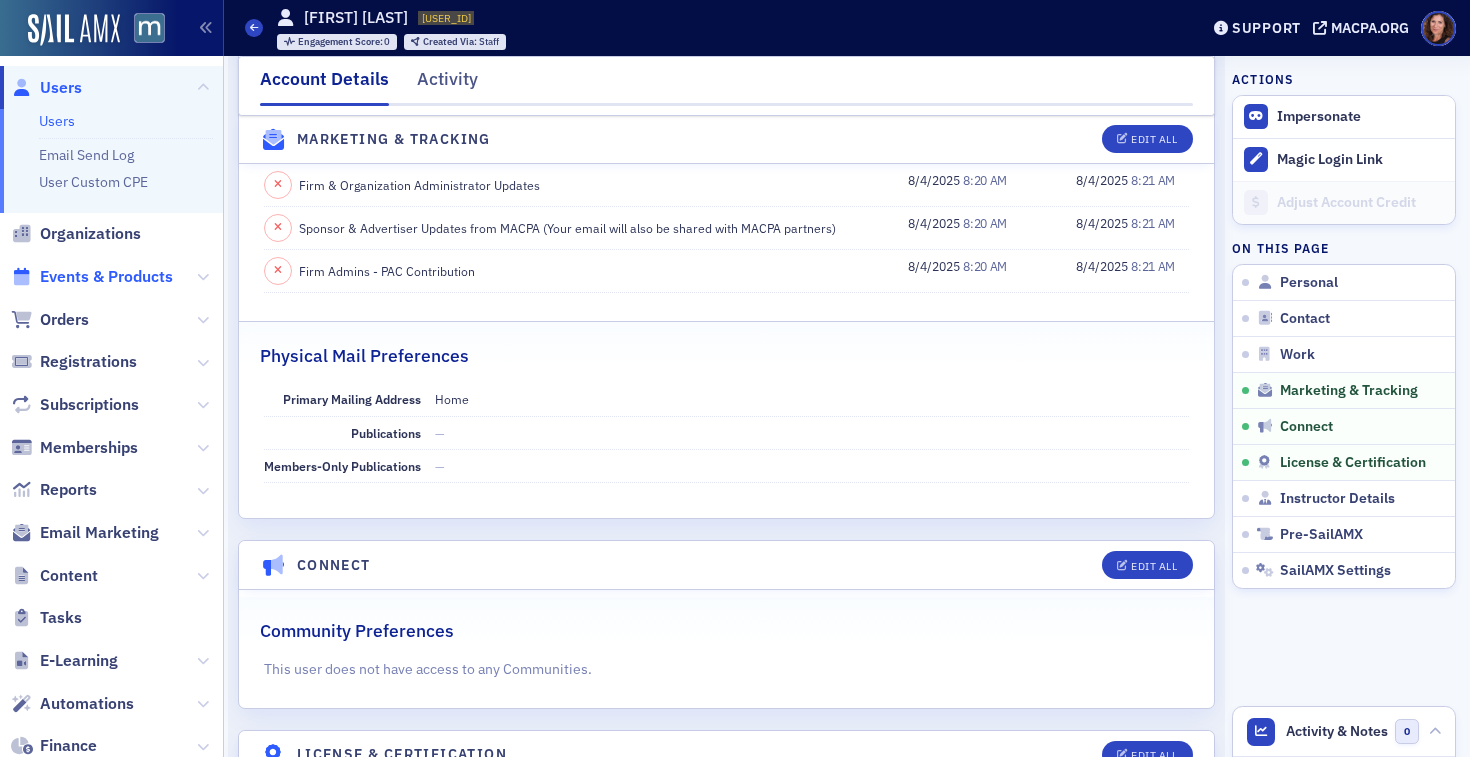 click on "Events & Products" 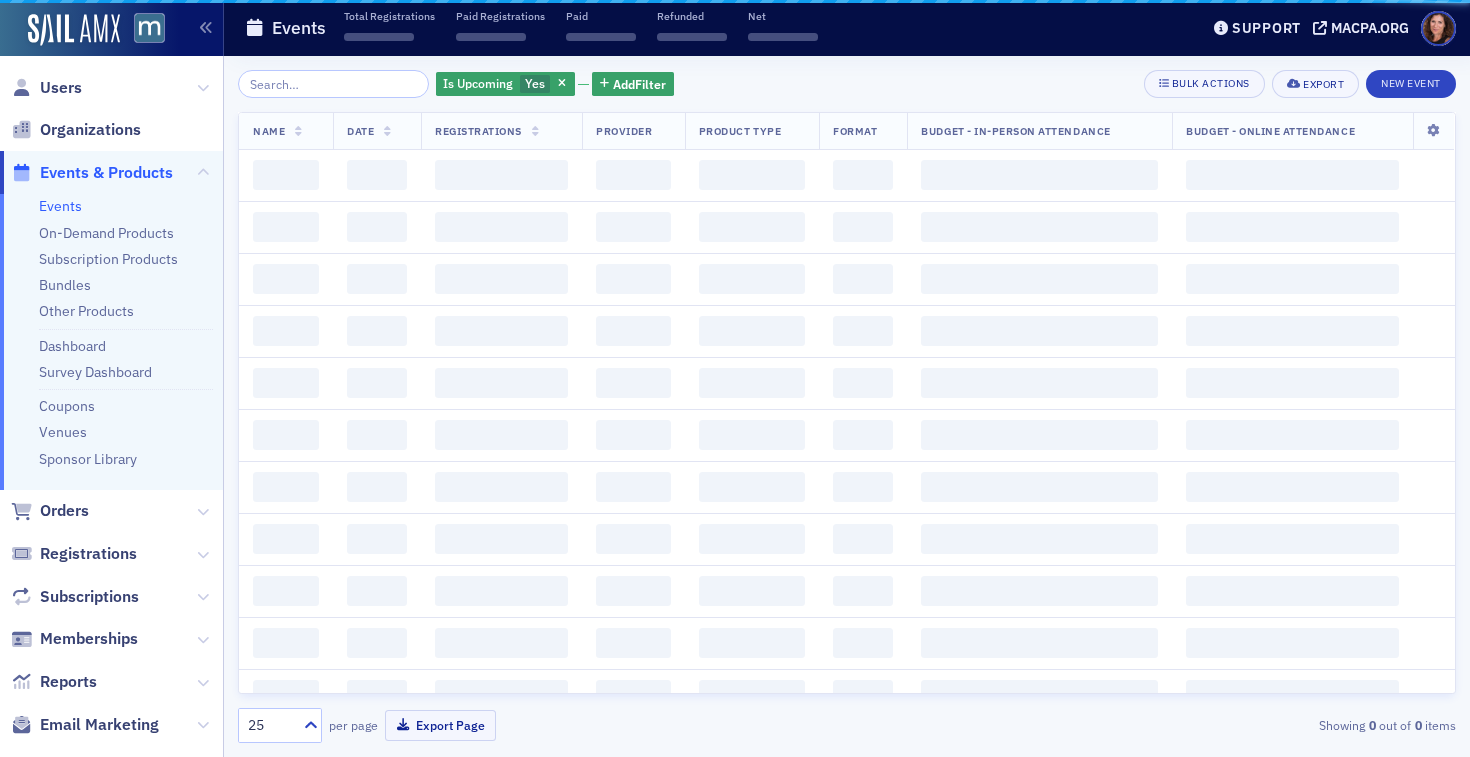 scroll, scrollTop: 0, scrollLeft: 0, axis: both 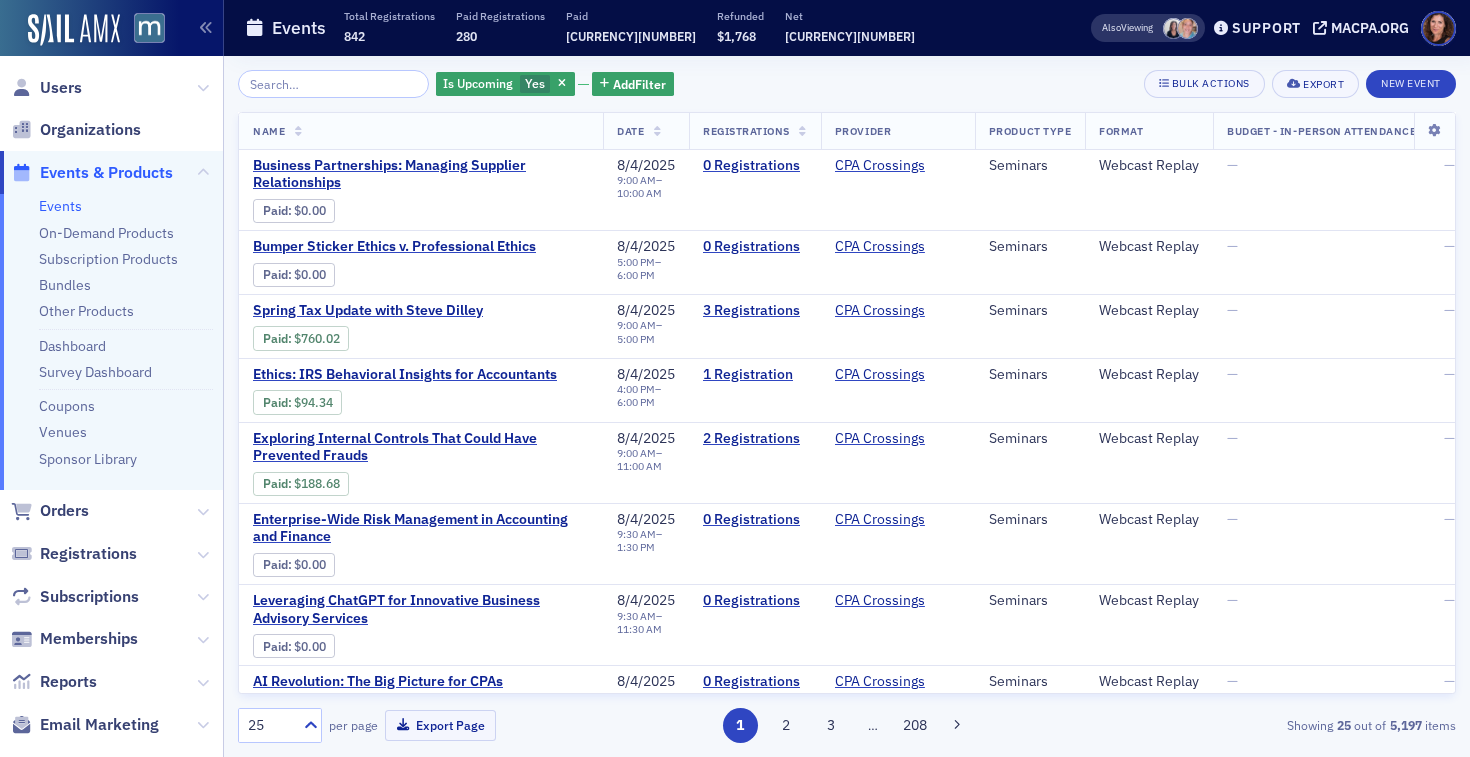 click on "Events" 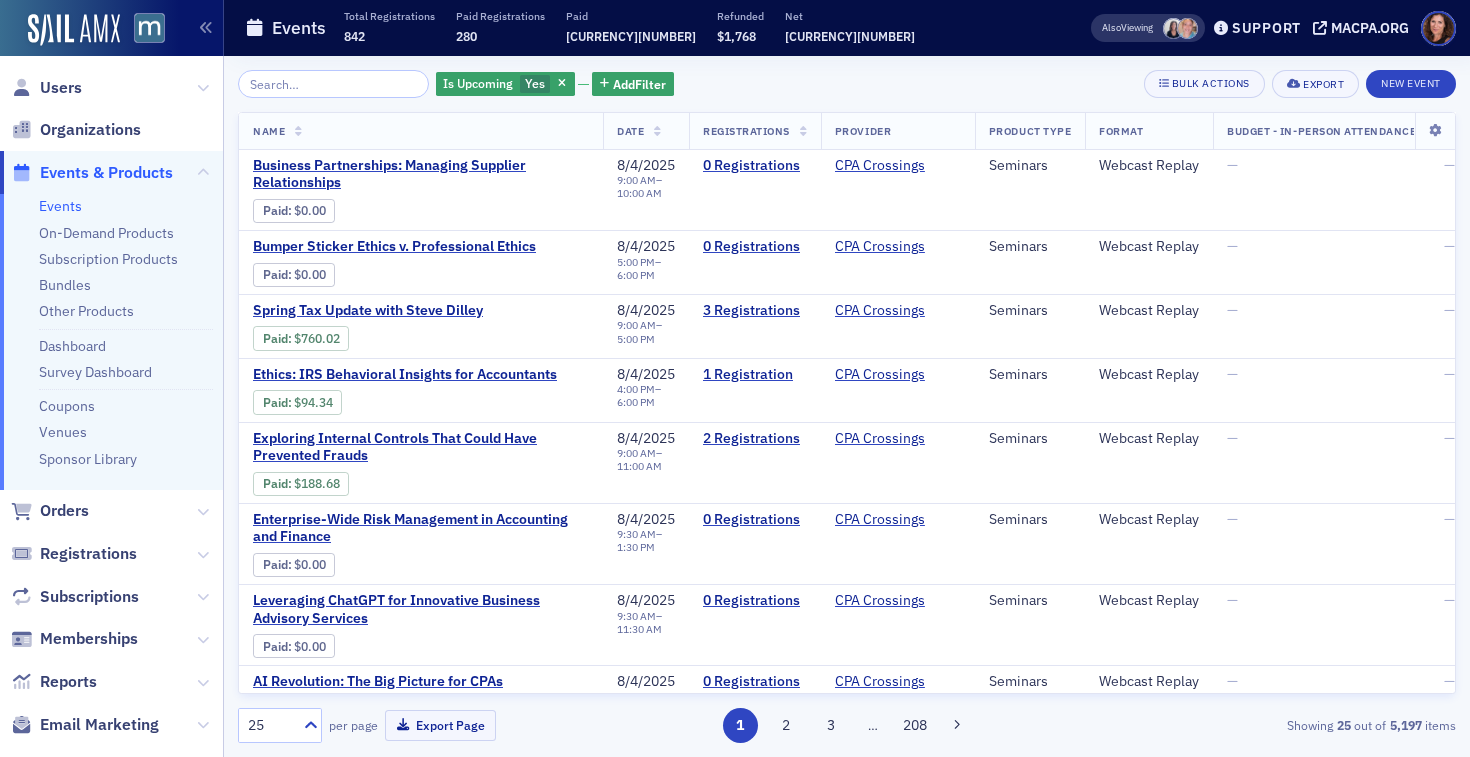 click 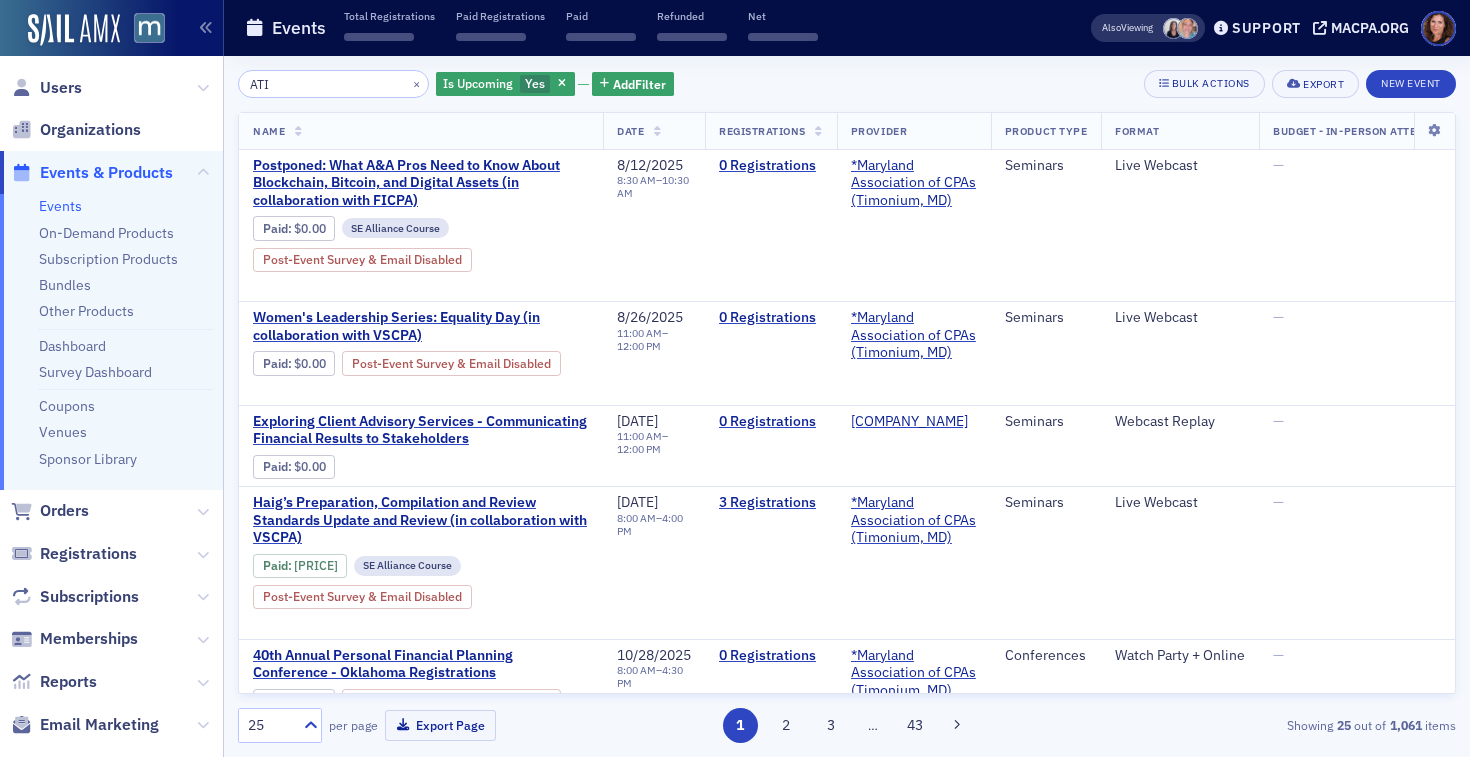 click on "ATI" 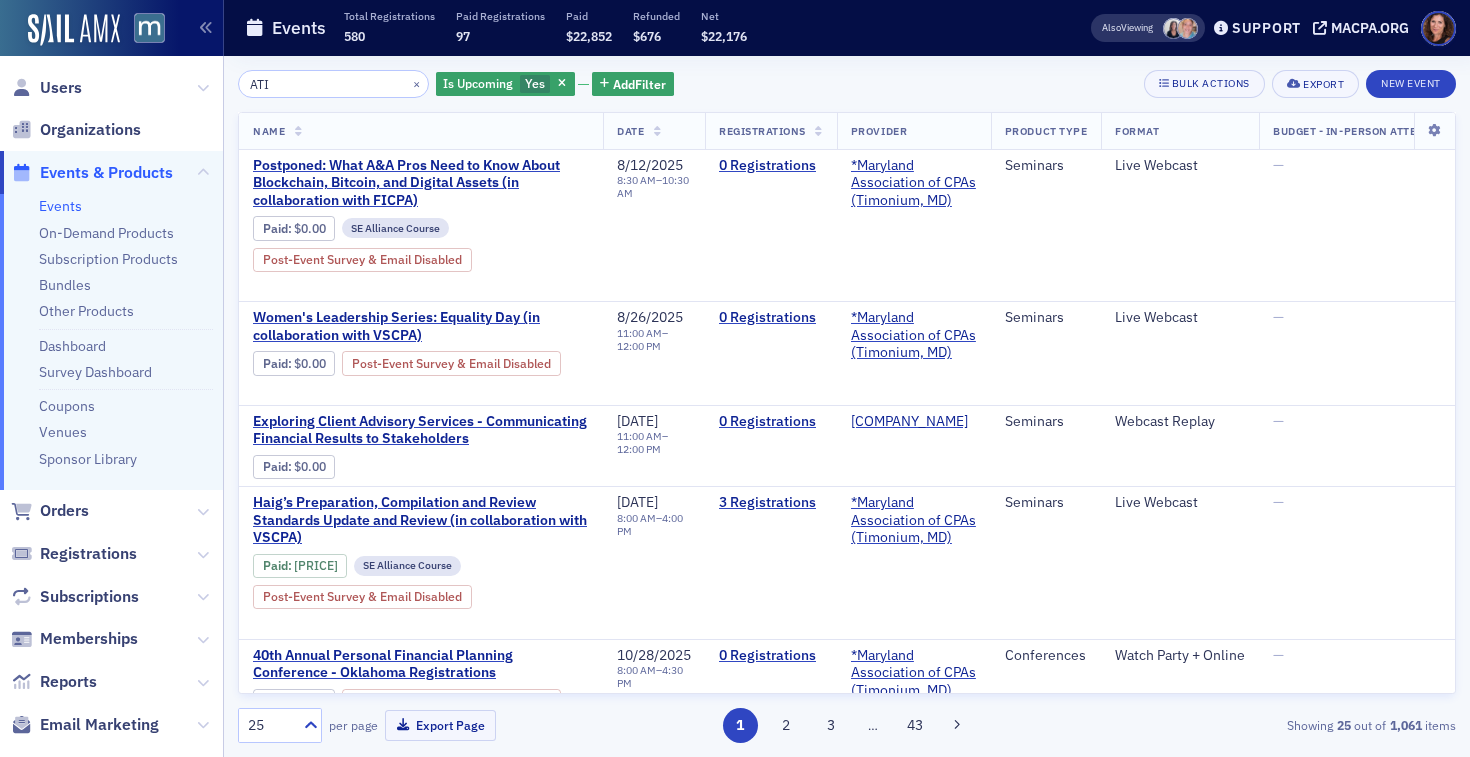 click on "ATI" 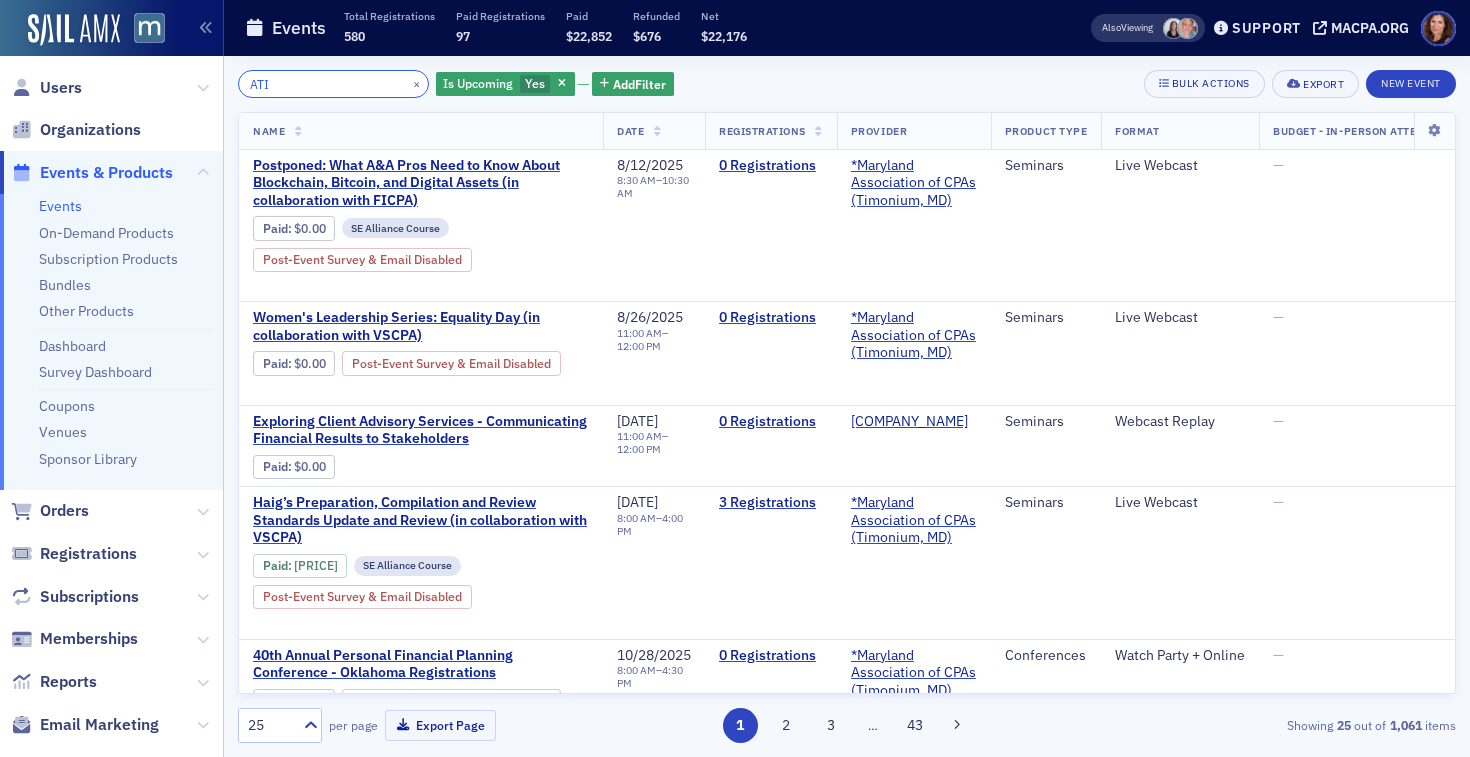 click on "ATI" 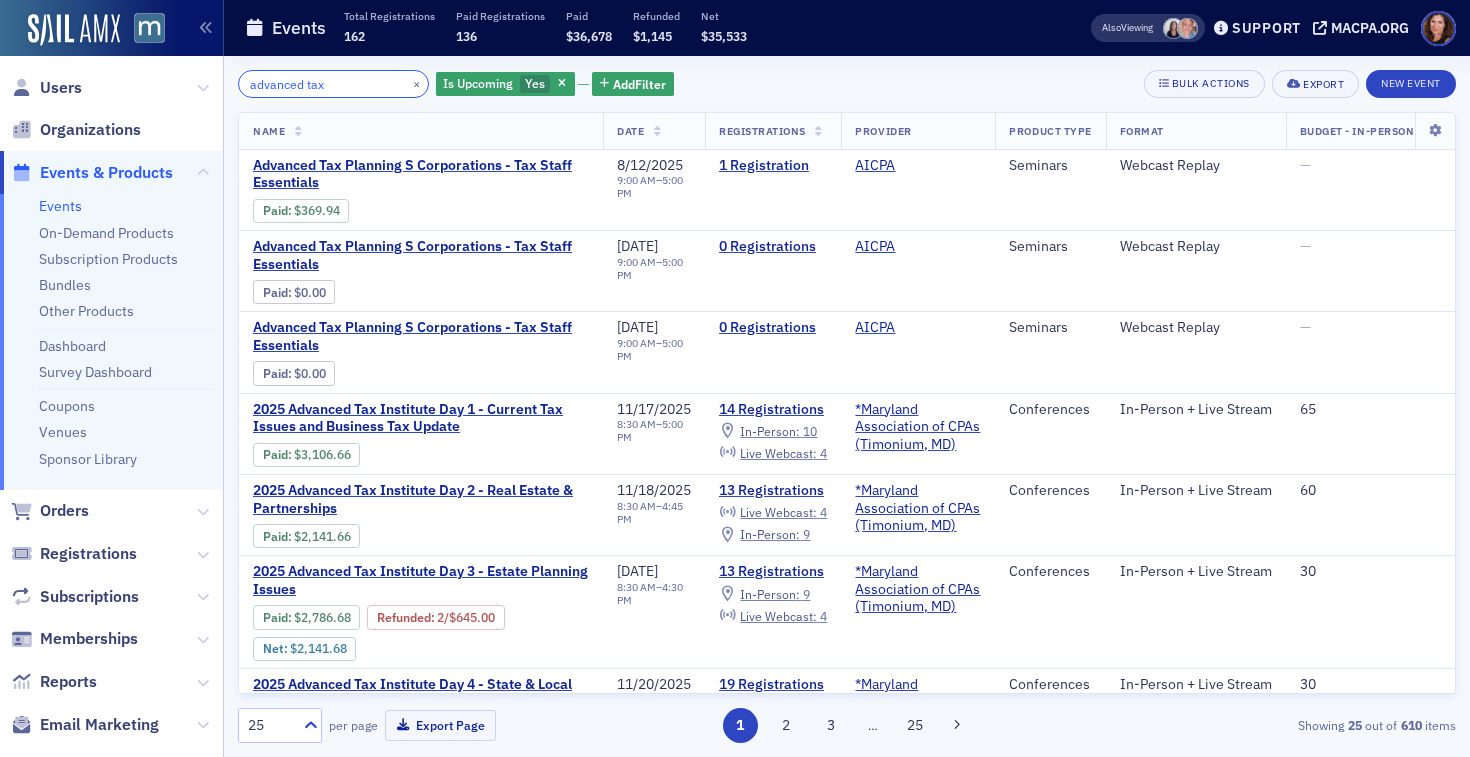type on "advanced tax" 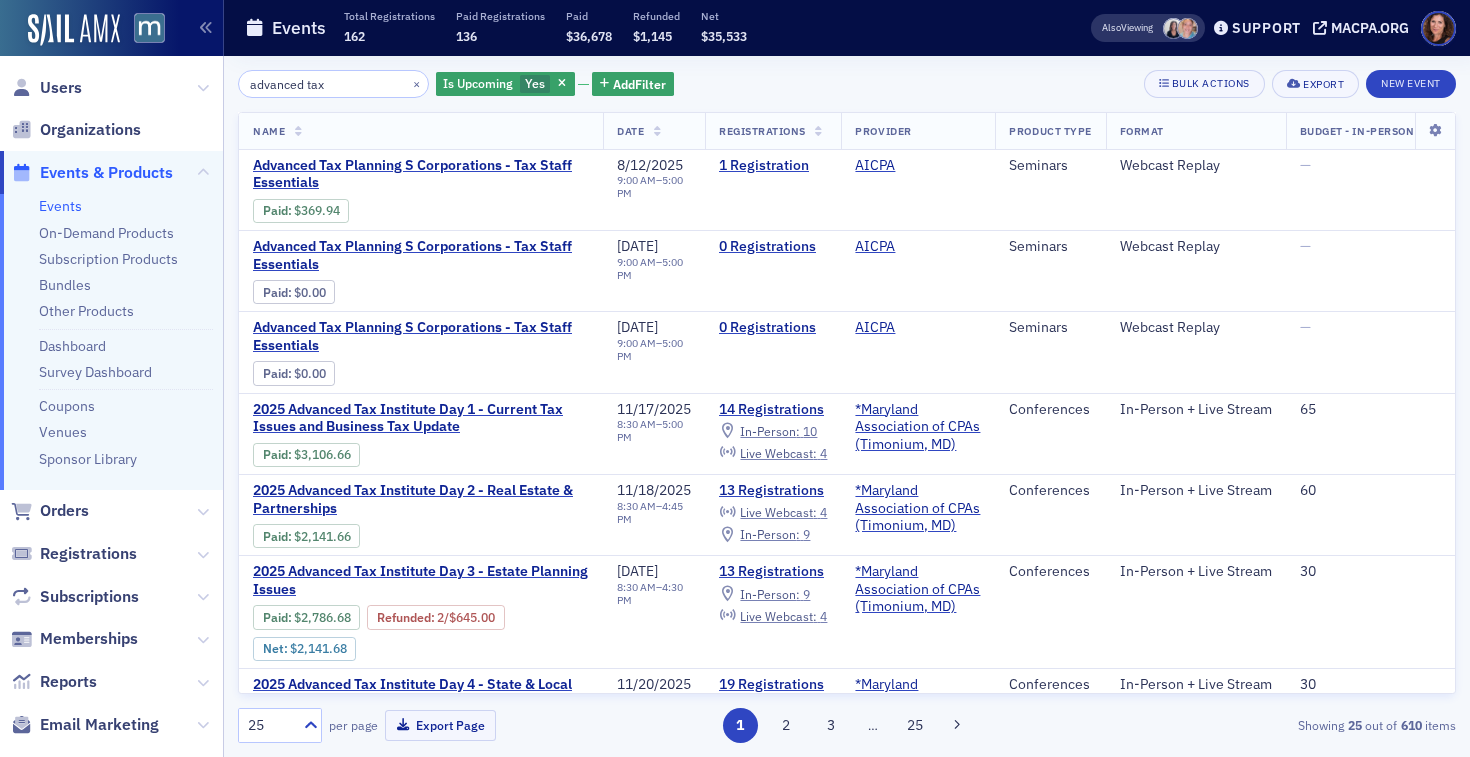 click on "Events" 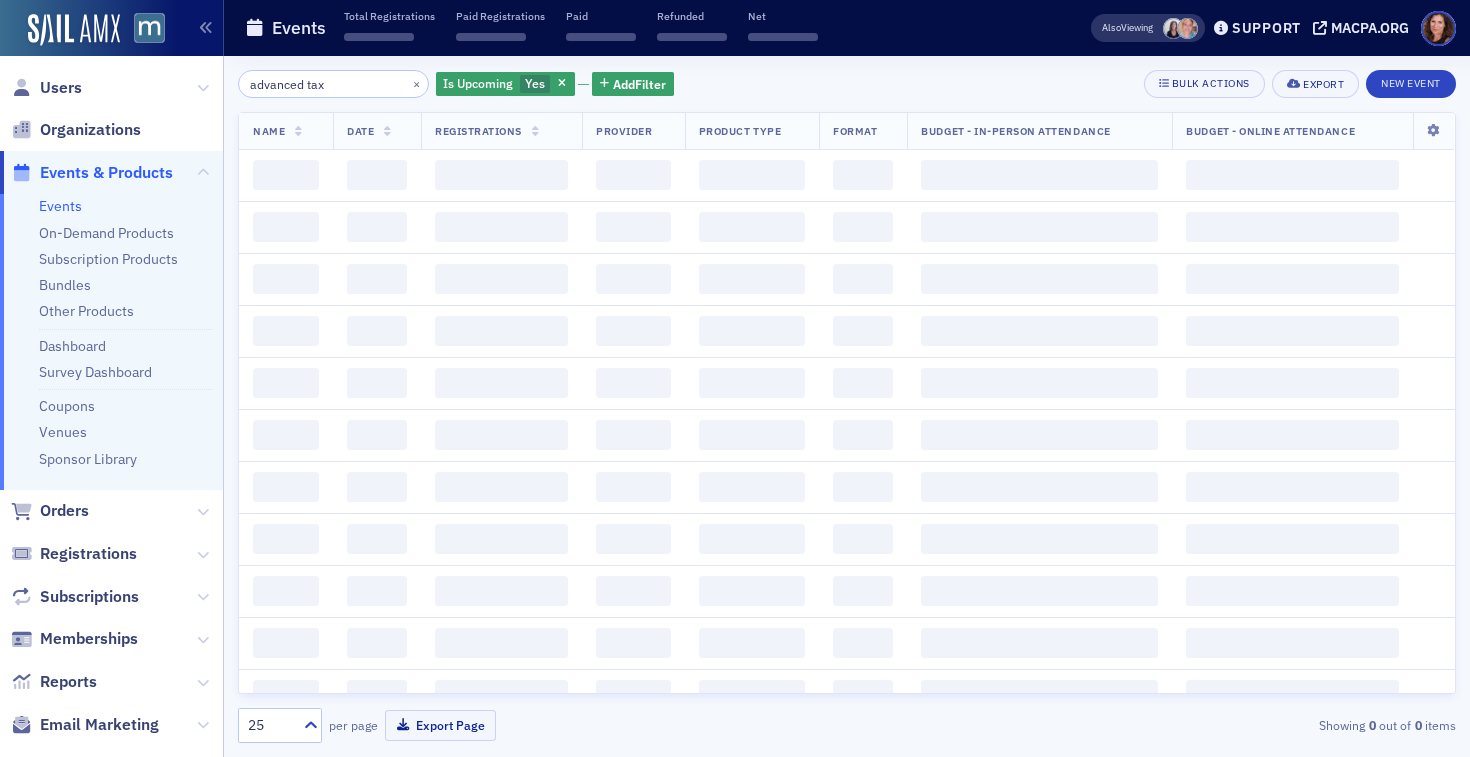 click on "advanced tax" 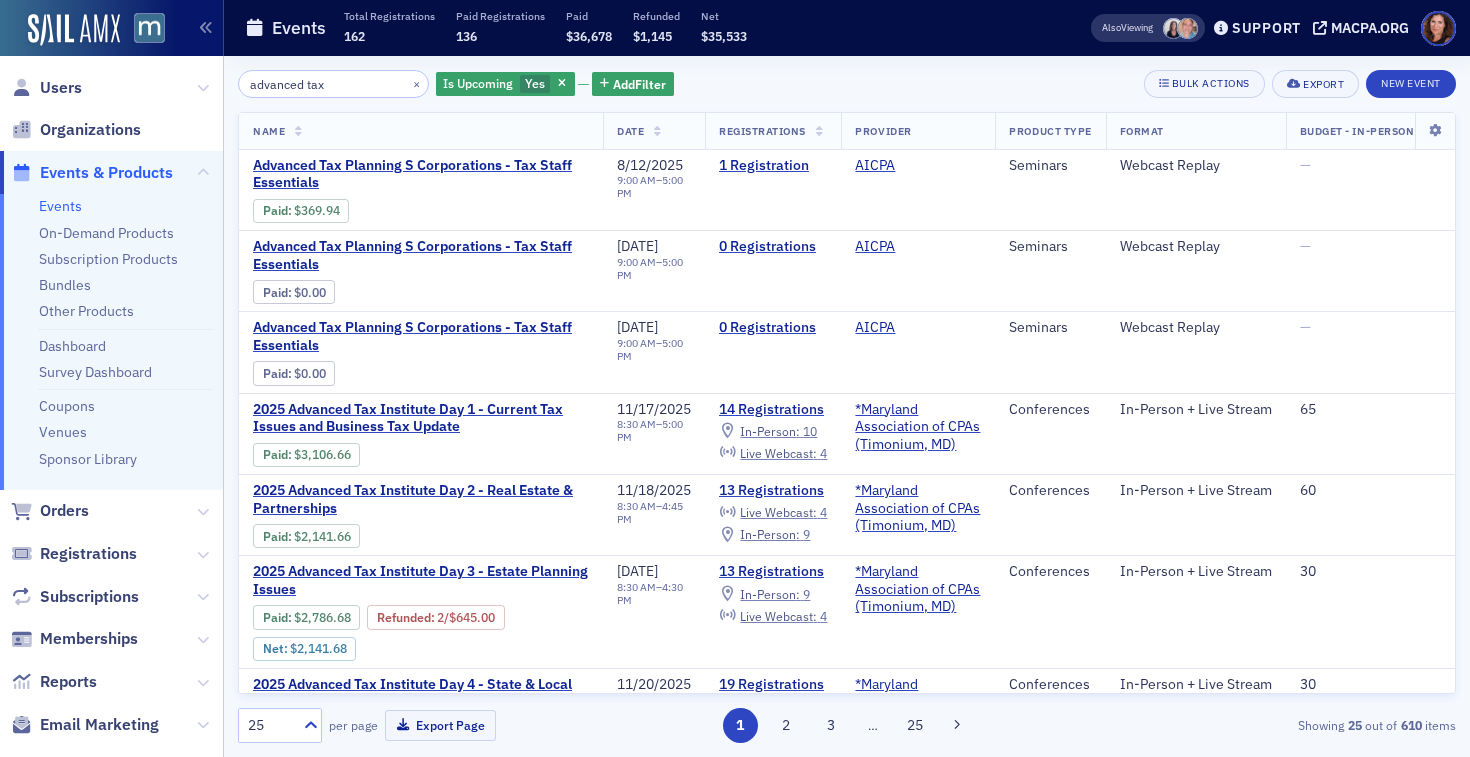 click on "advanced tax" 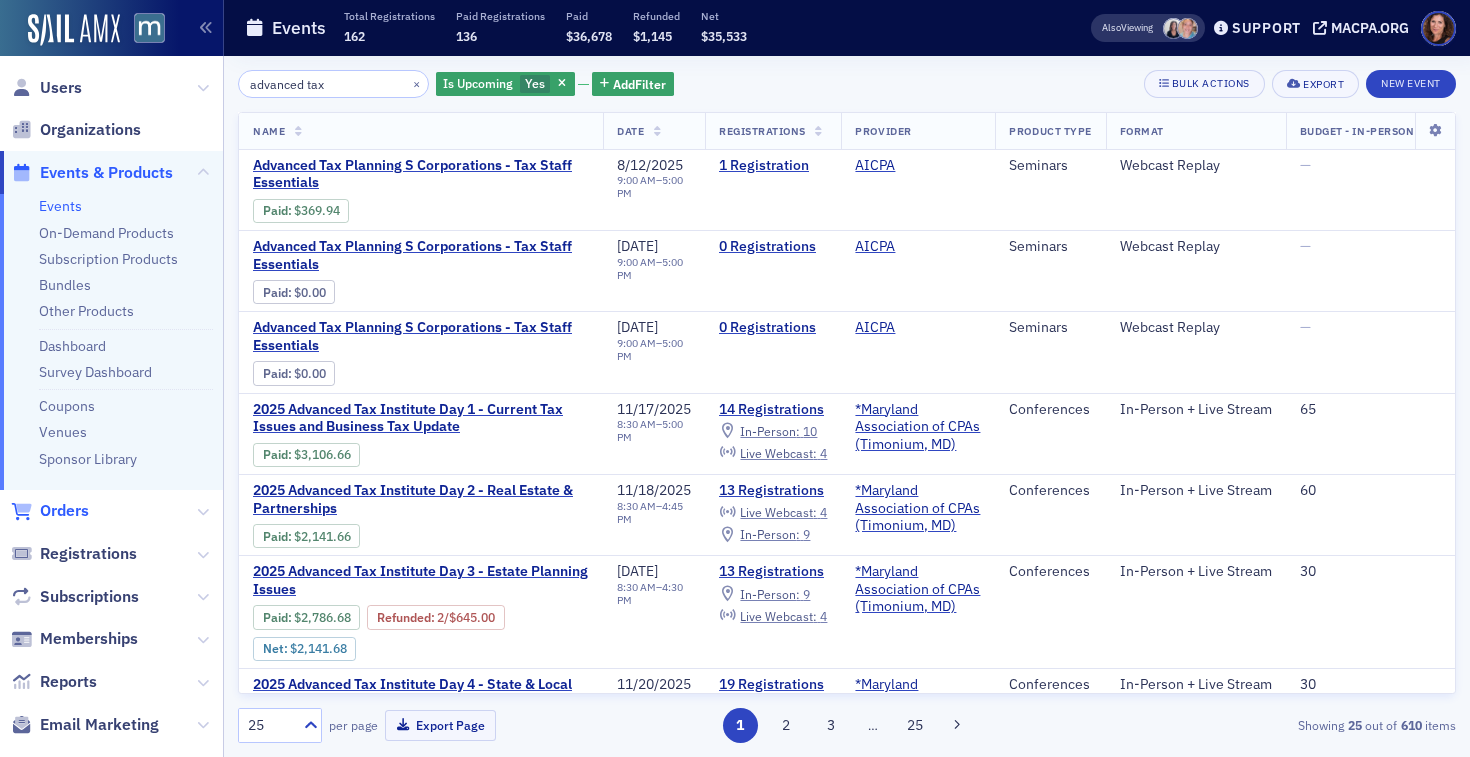 click on "Orders" 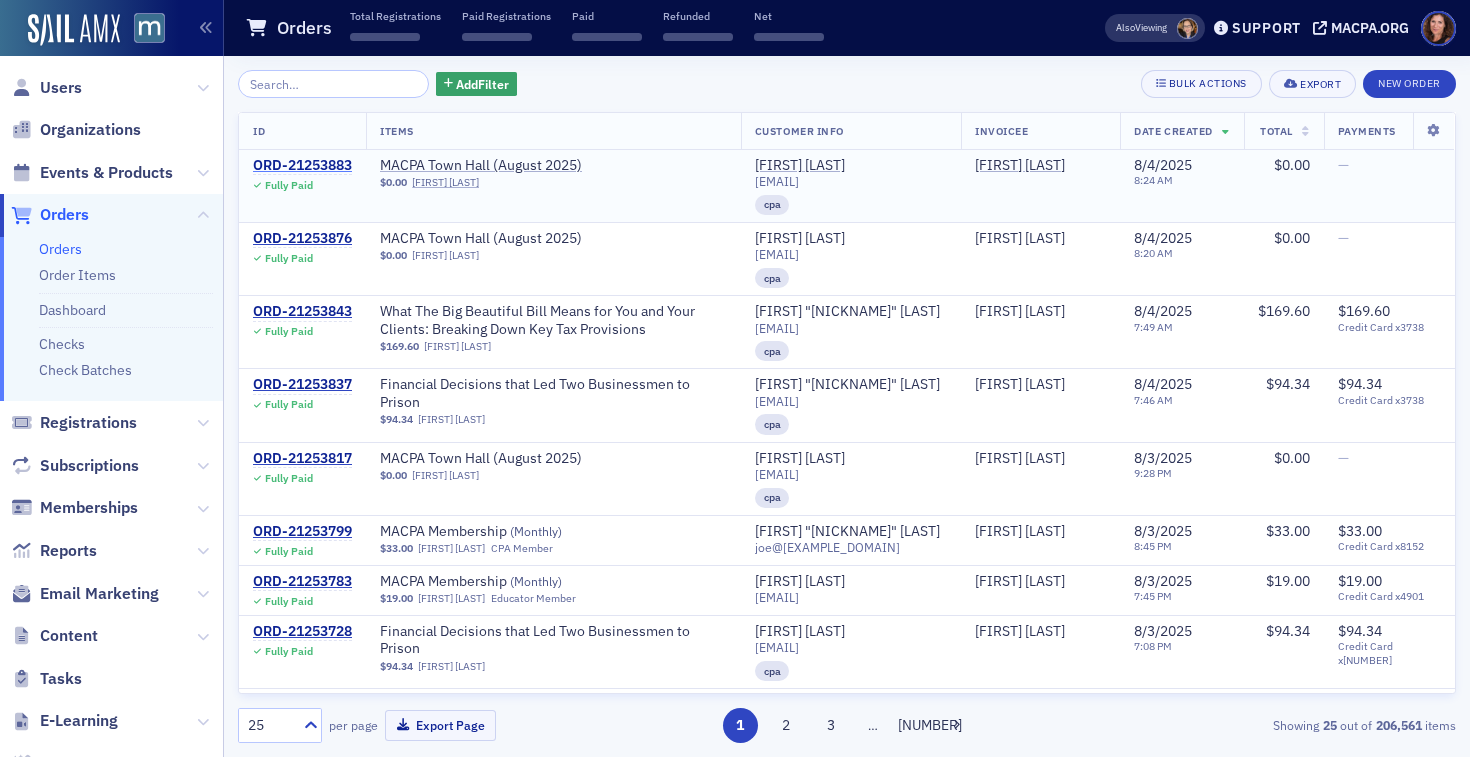 click on "ORD-21253883" 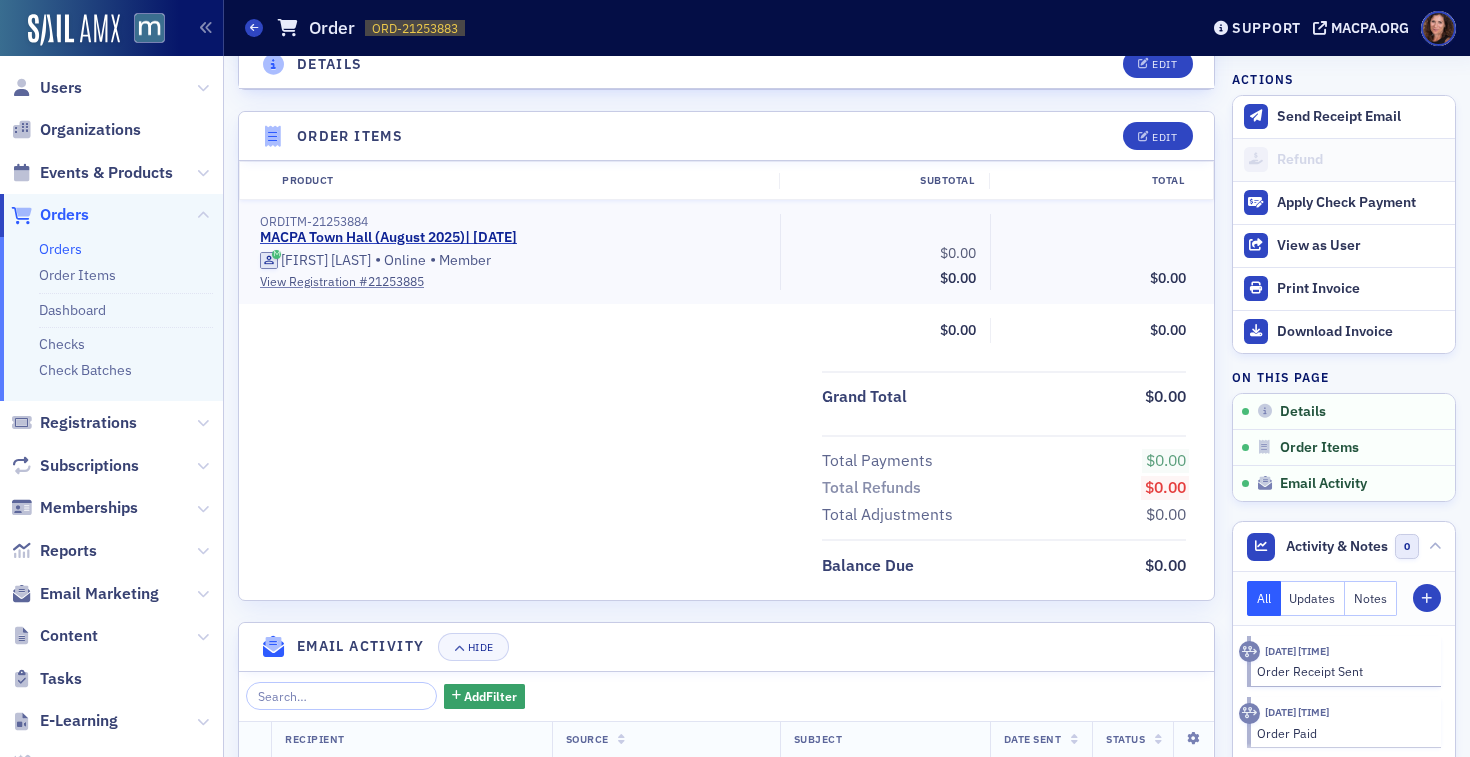 scroll, scrollTop: 594, scrollLeft: 0, axis: vertical 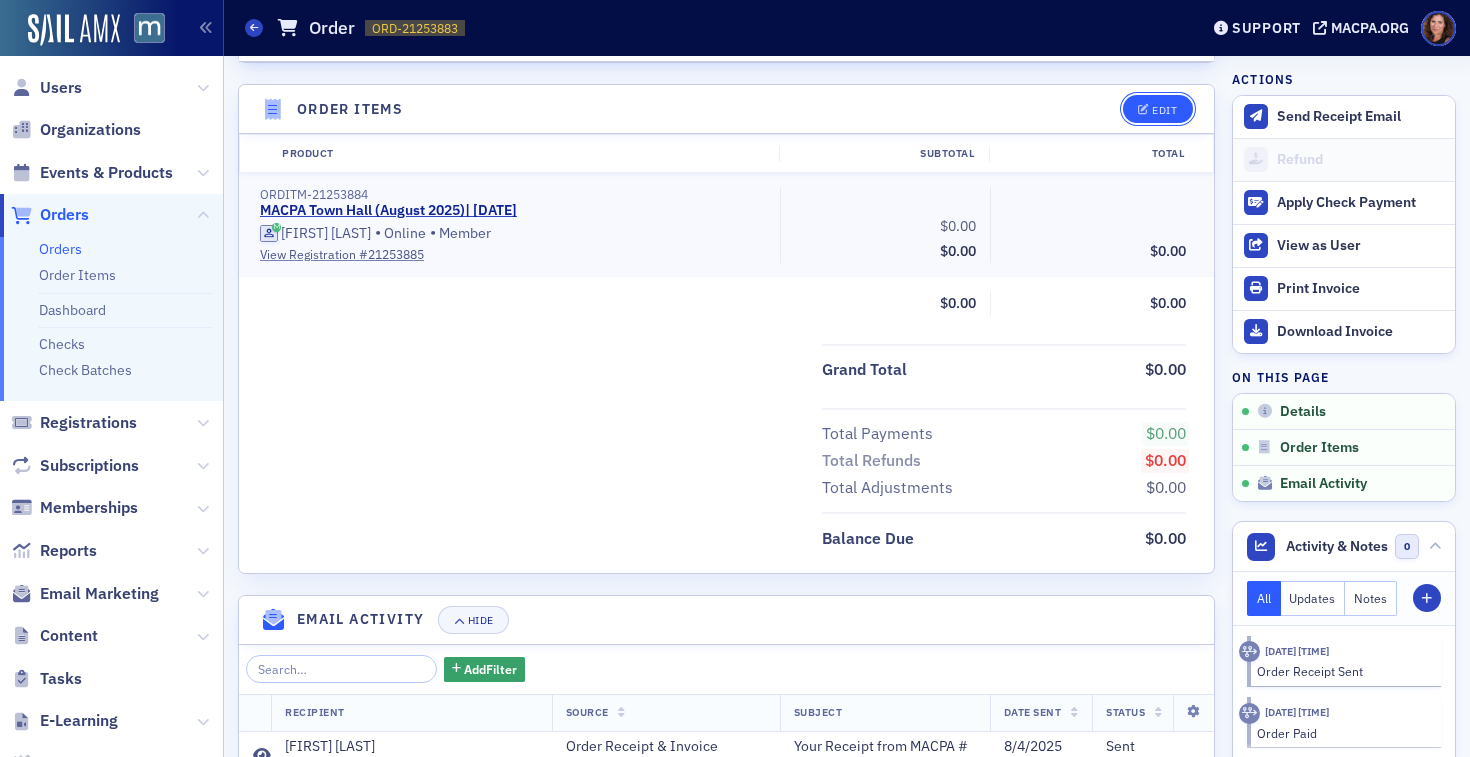 click on "Edit" 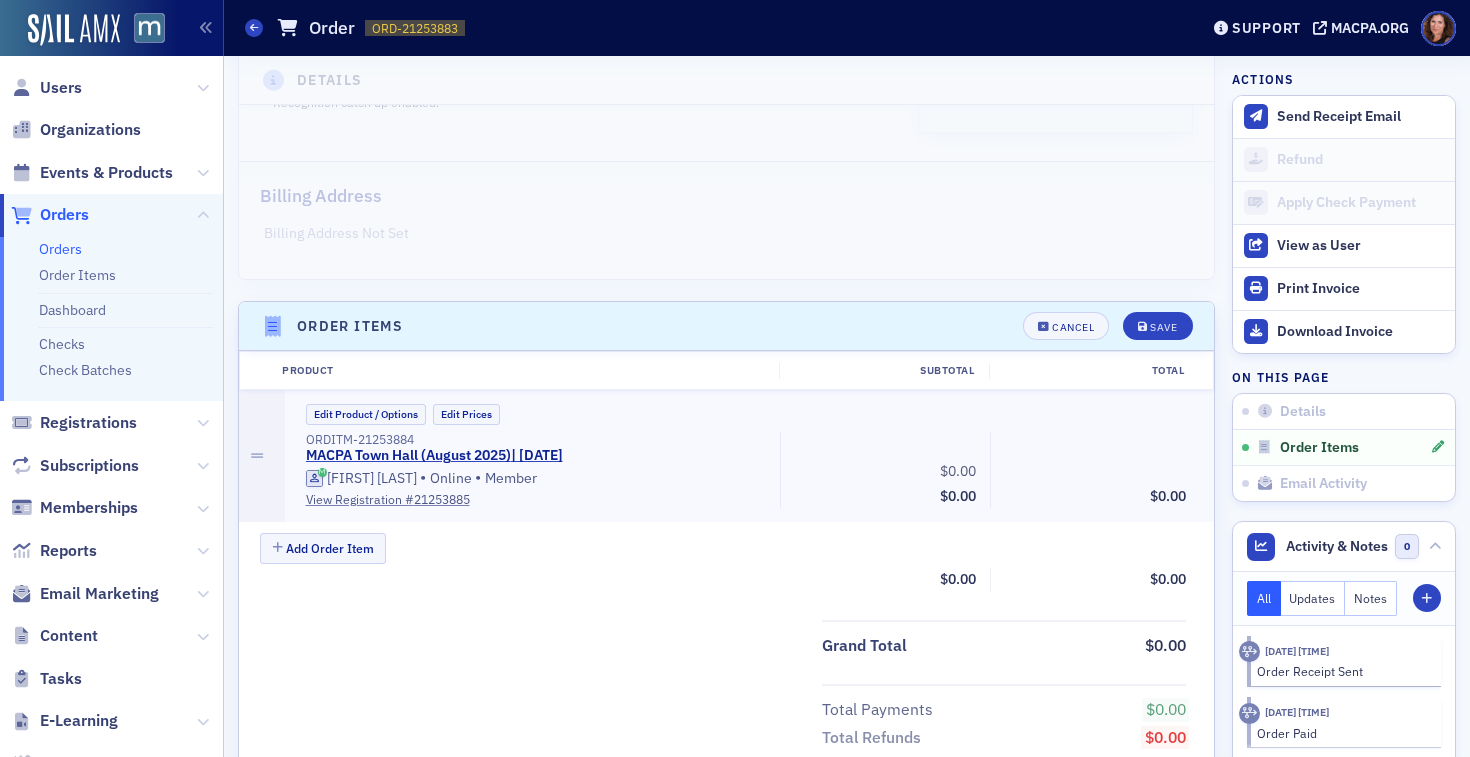 scroll, scrollTop: 376, scrollLeft: 0, axis: vertical 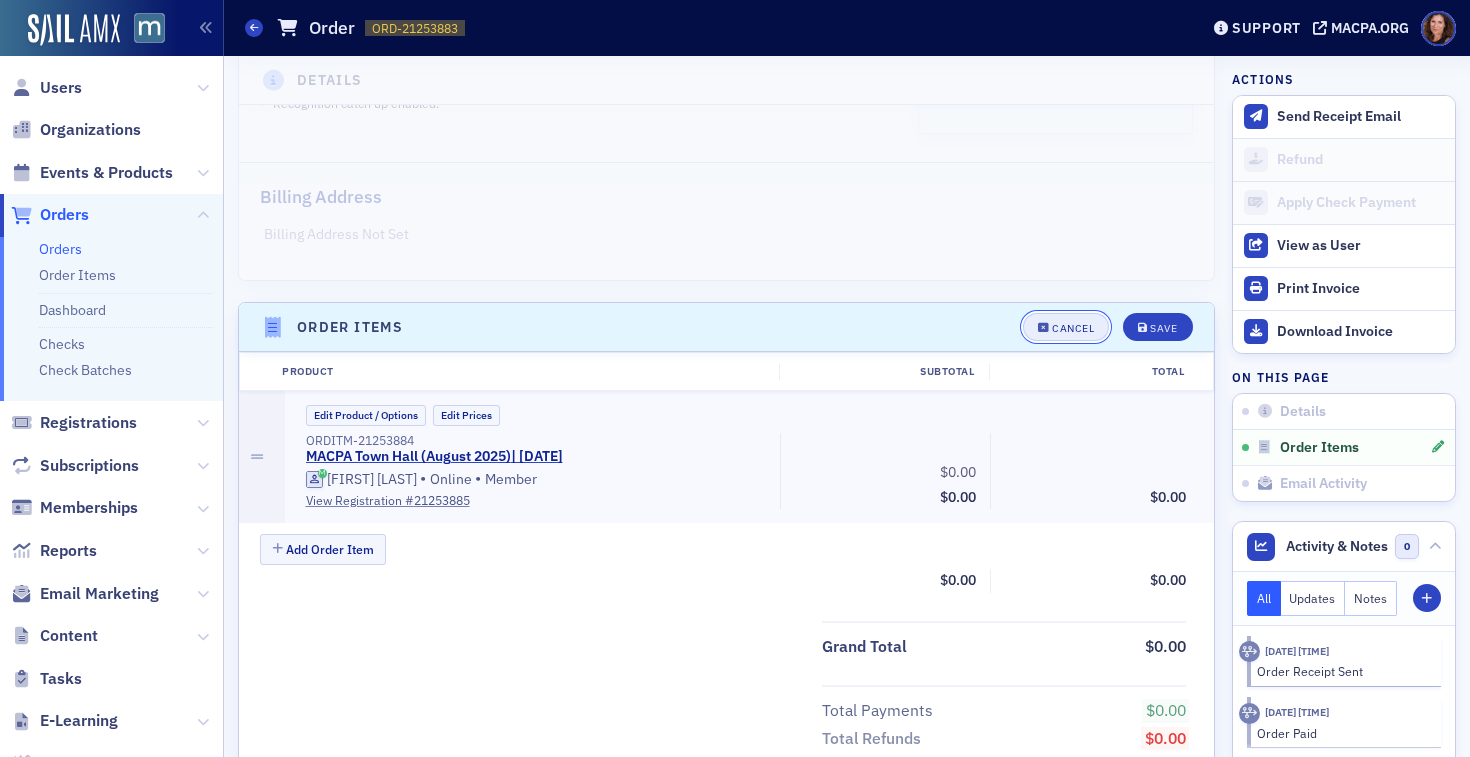 click on "Cancel" 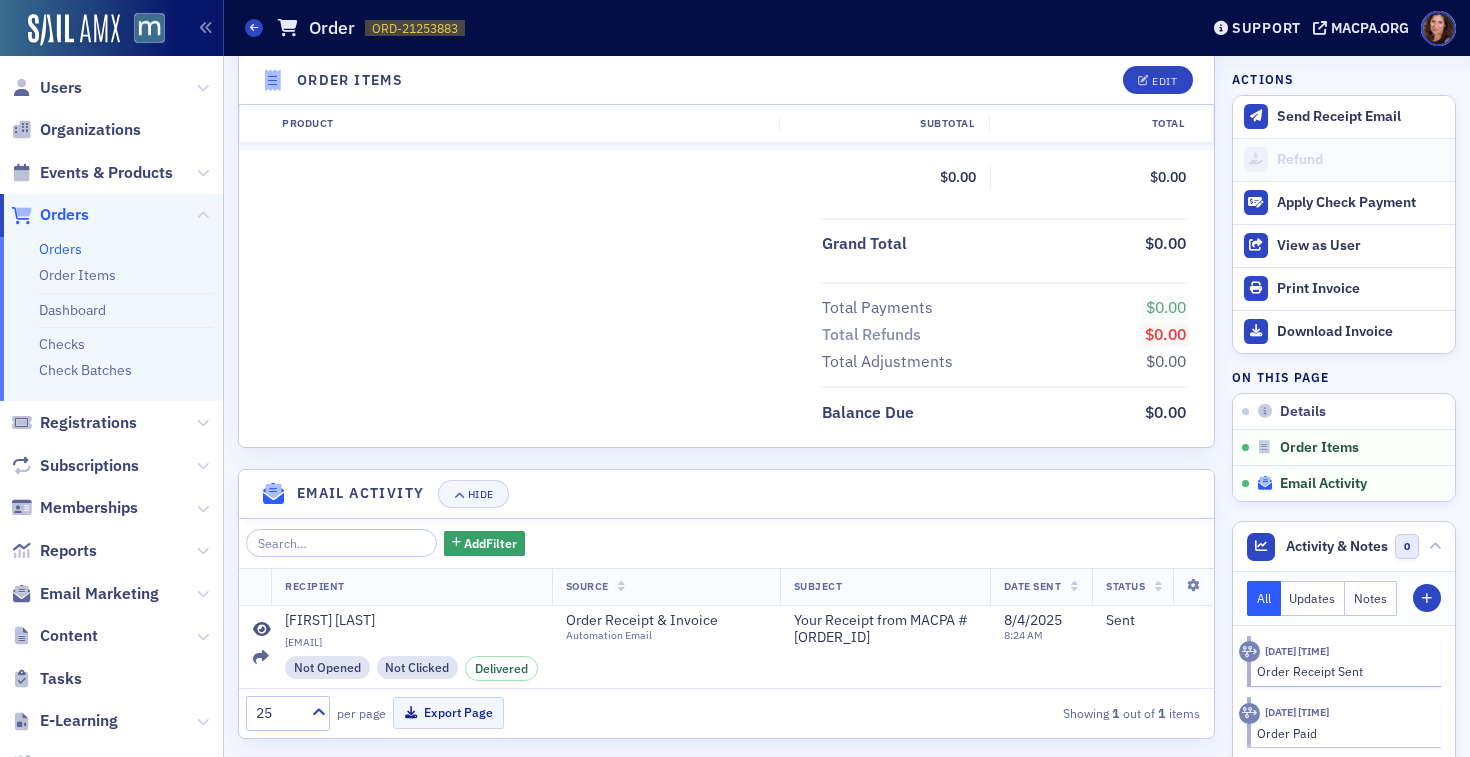 scroll, scrollTop: 737, scrollLeft: 0, axis: vertical 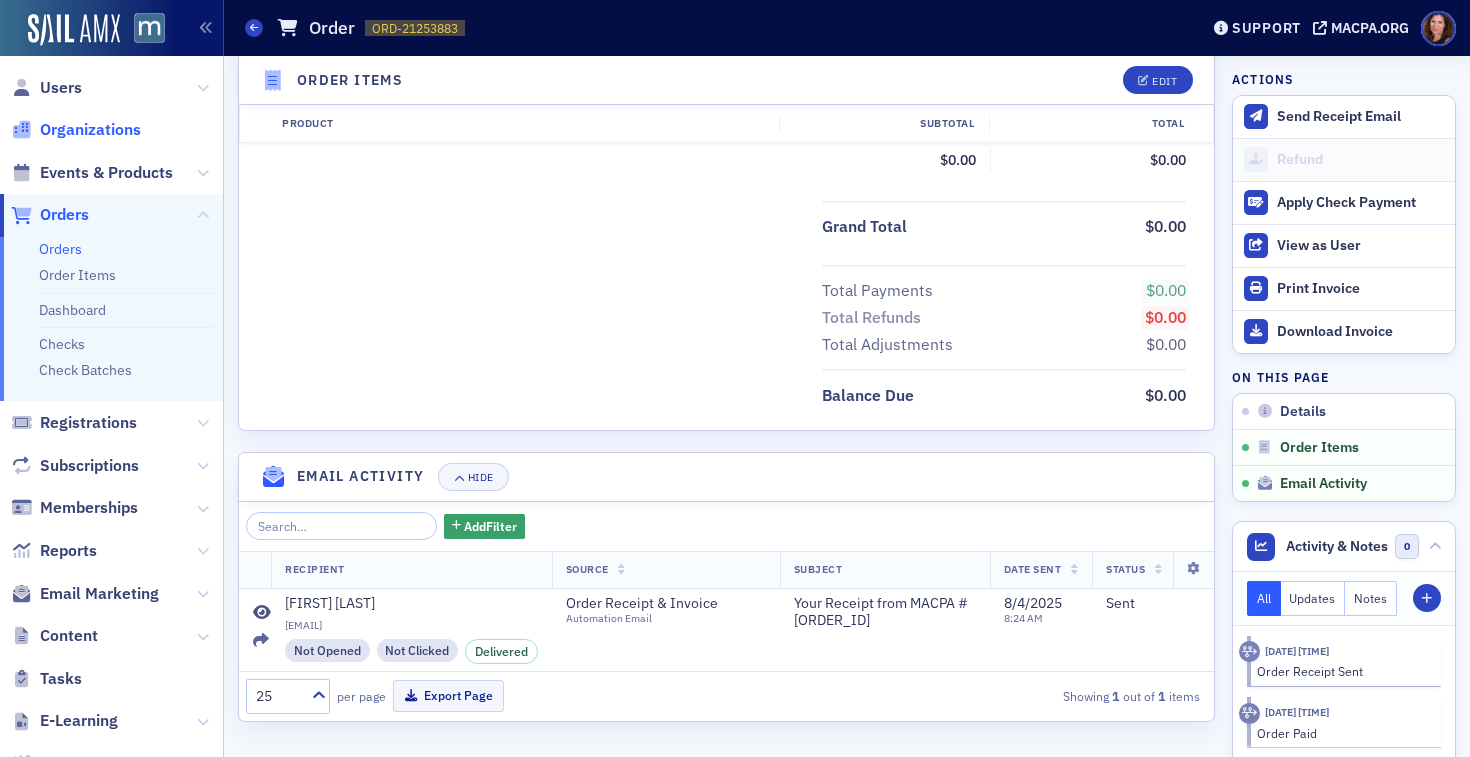 click on "Organizations" 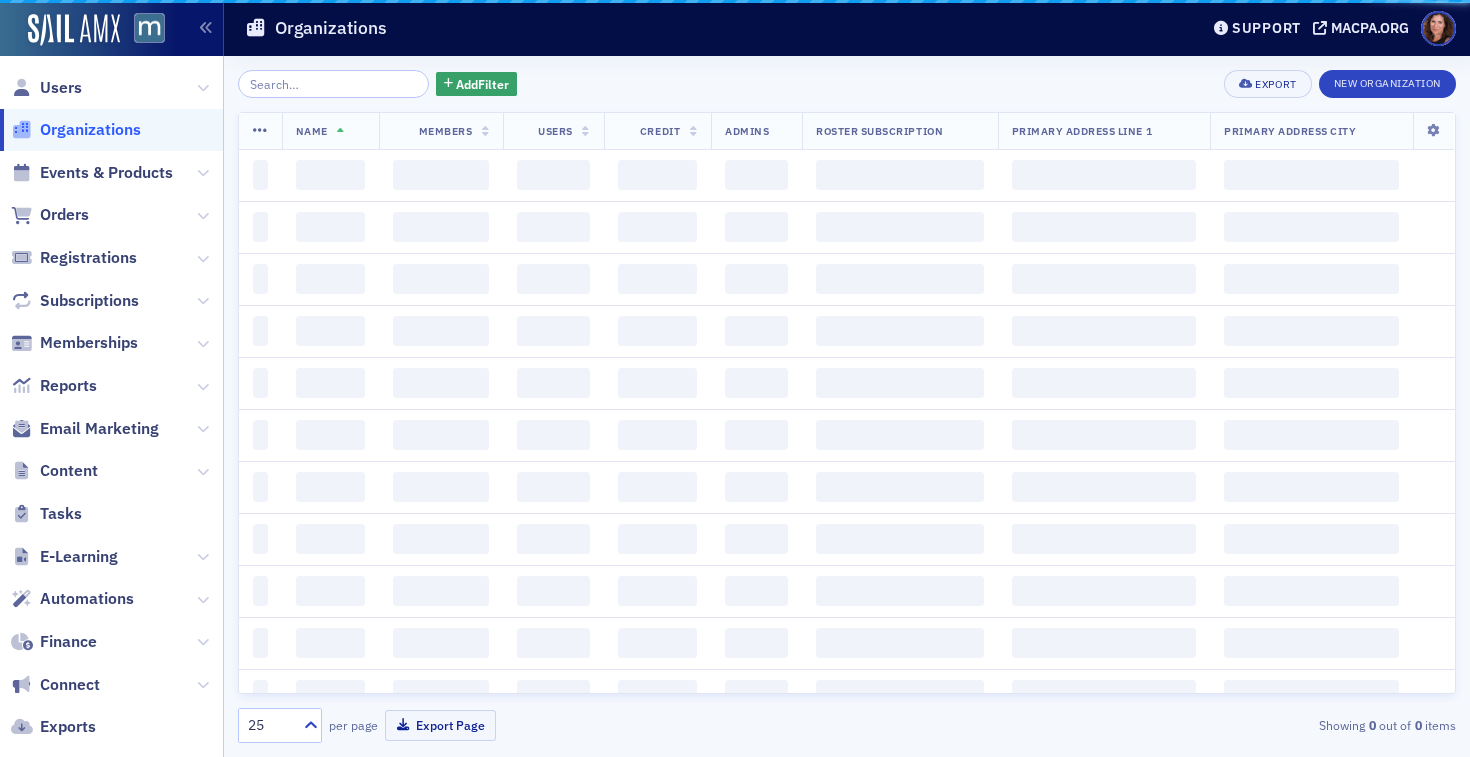 scroll, scrollTop: 0, scrollLeft: 0, axis: both 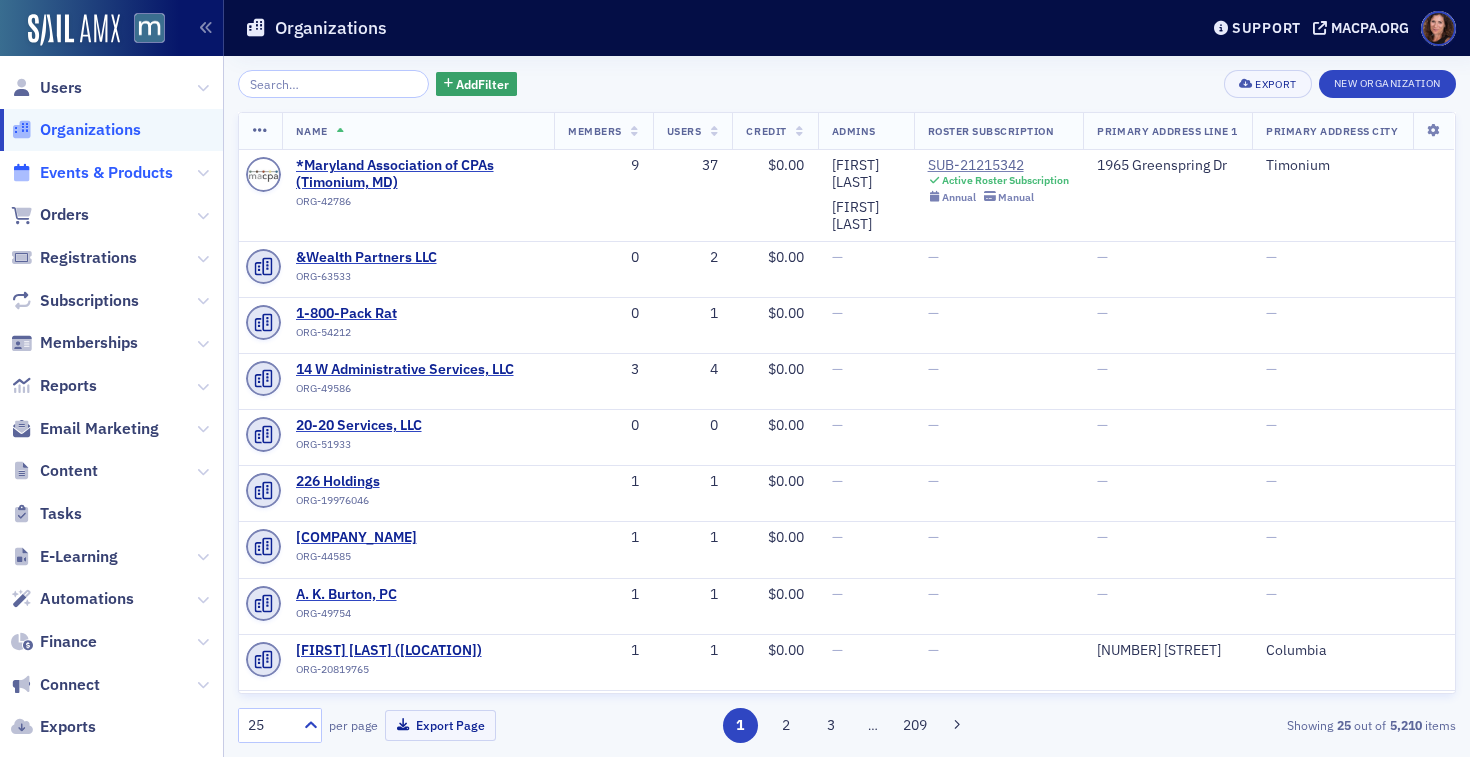 click on "Events & Products" 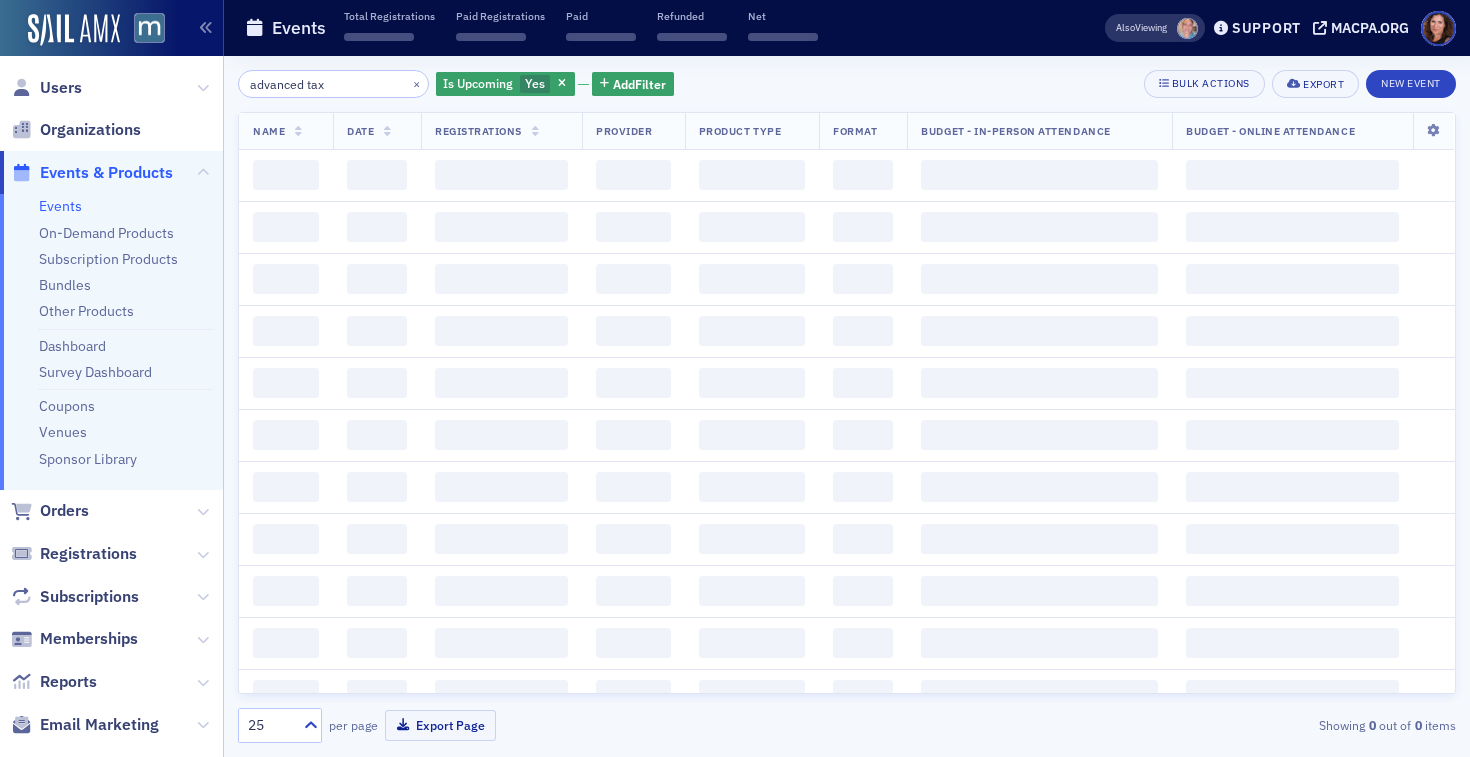 click on "advanced tax" 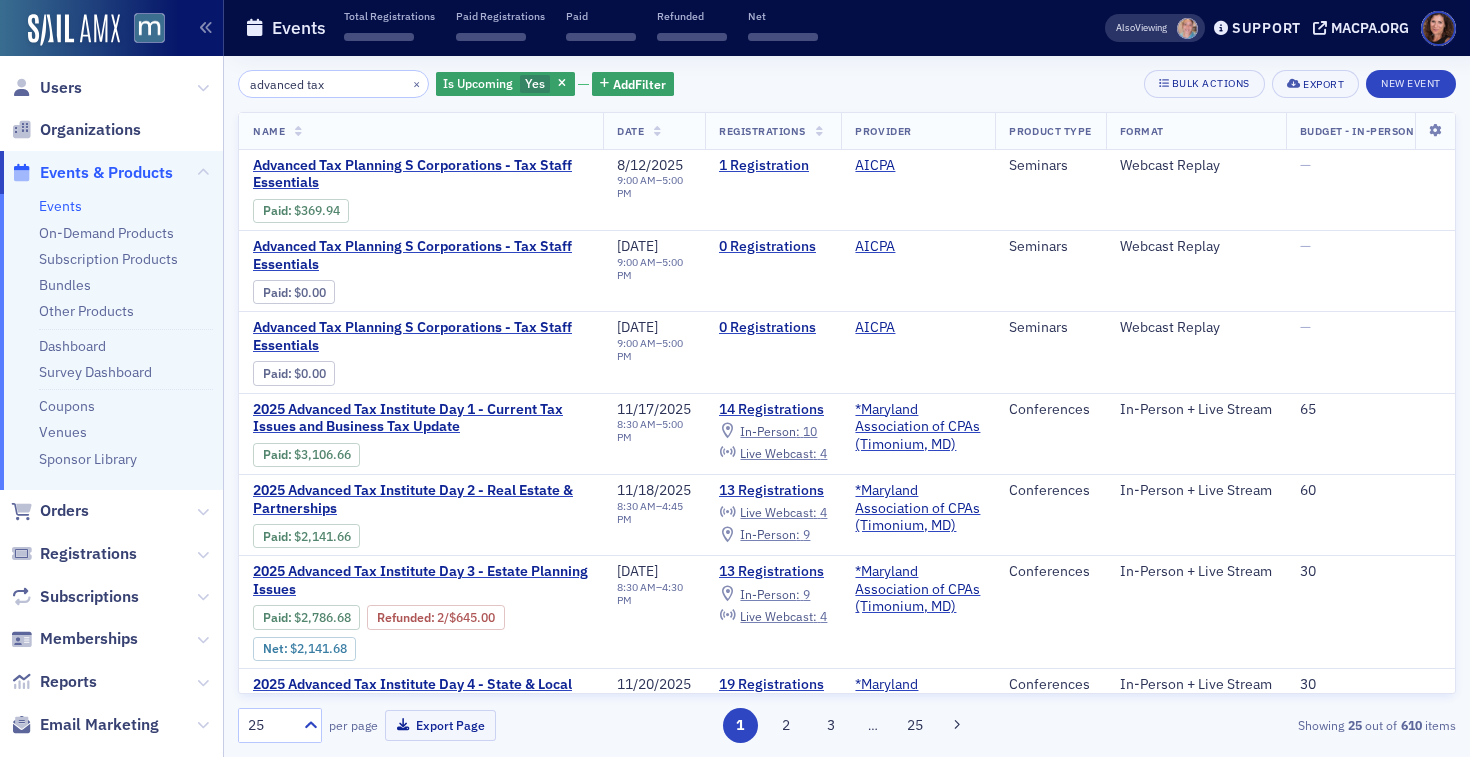 click on "advanced tax" 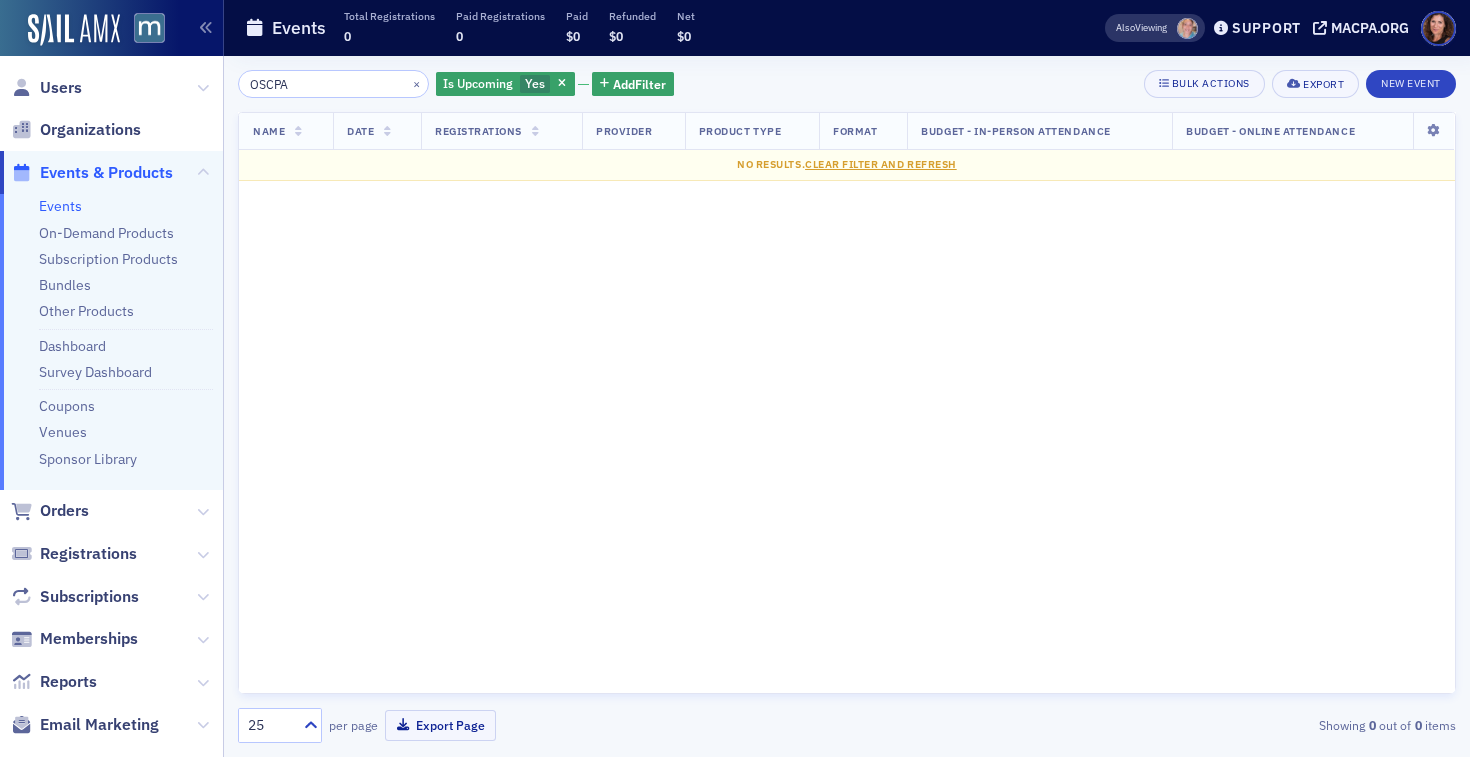 click on "OSCPA" 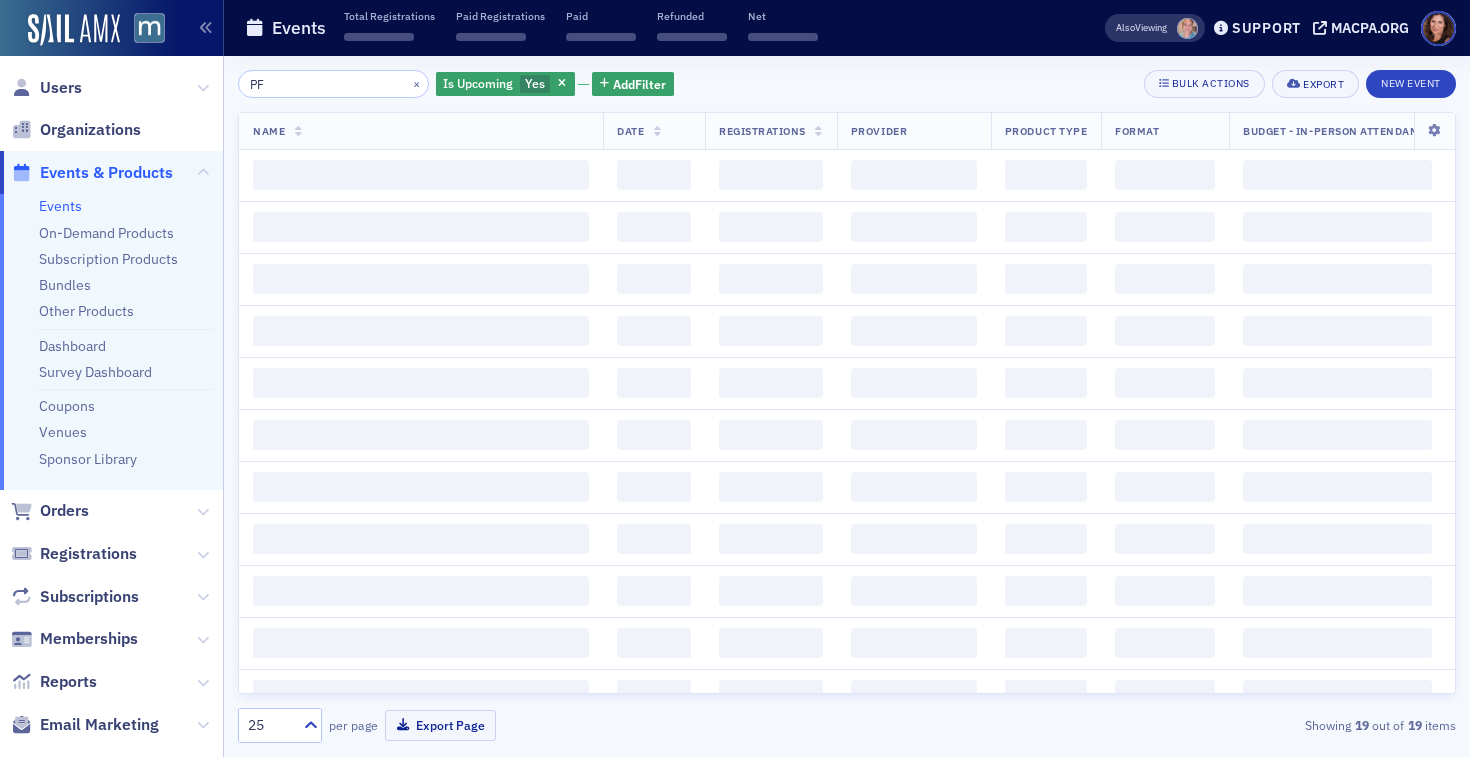 type on "P" 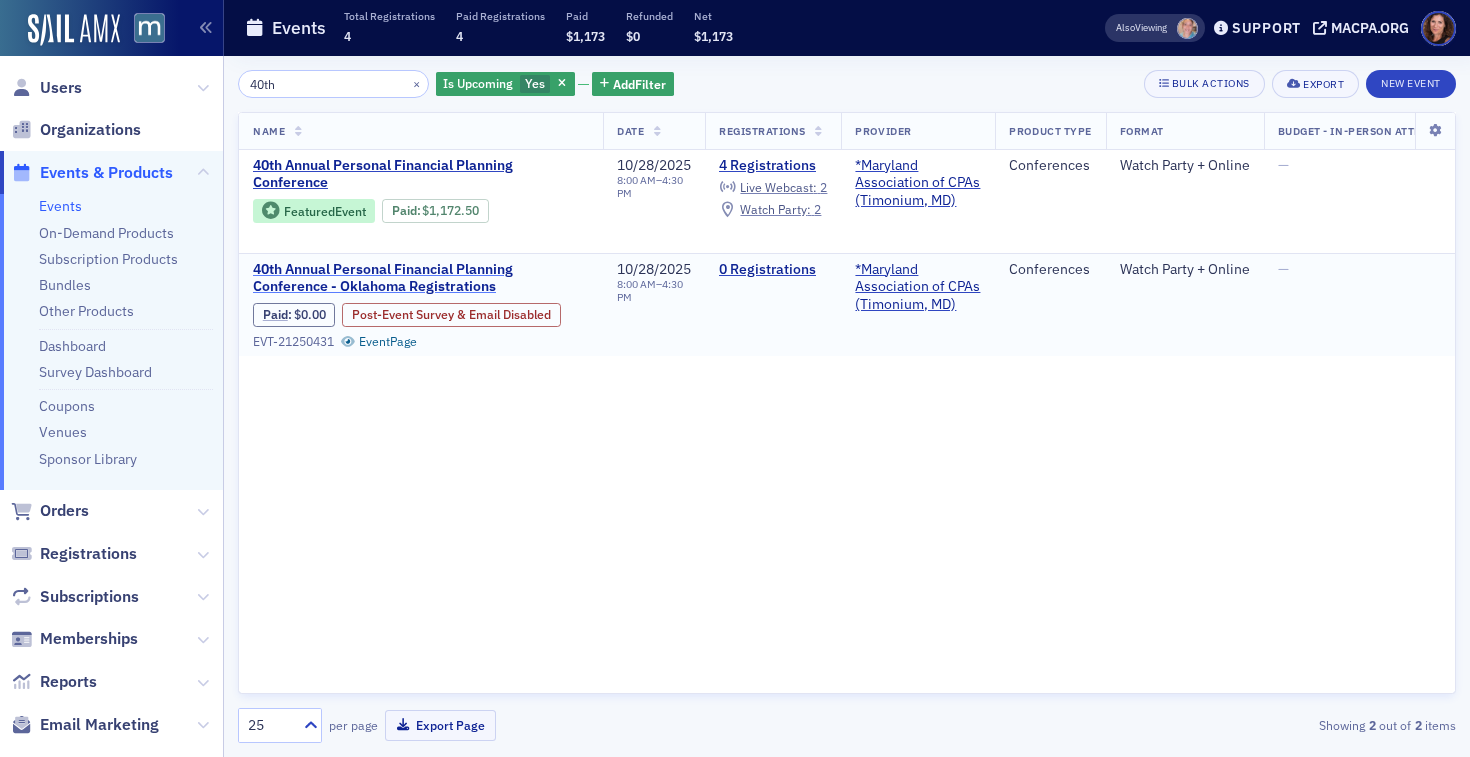 type on "40th" 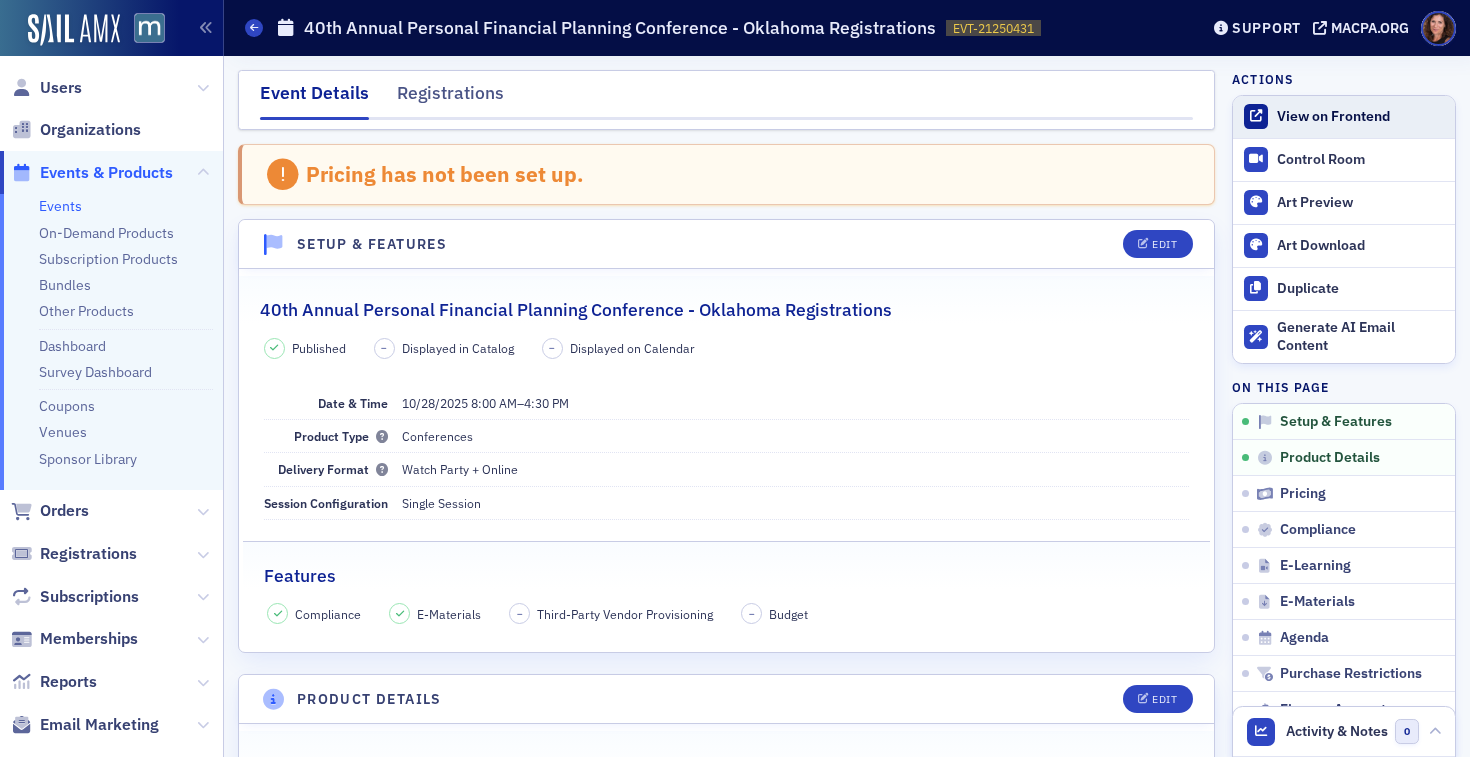 click on "View on Frontend" 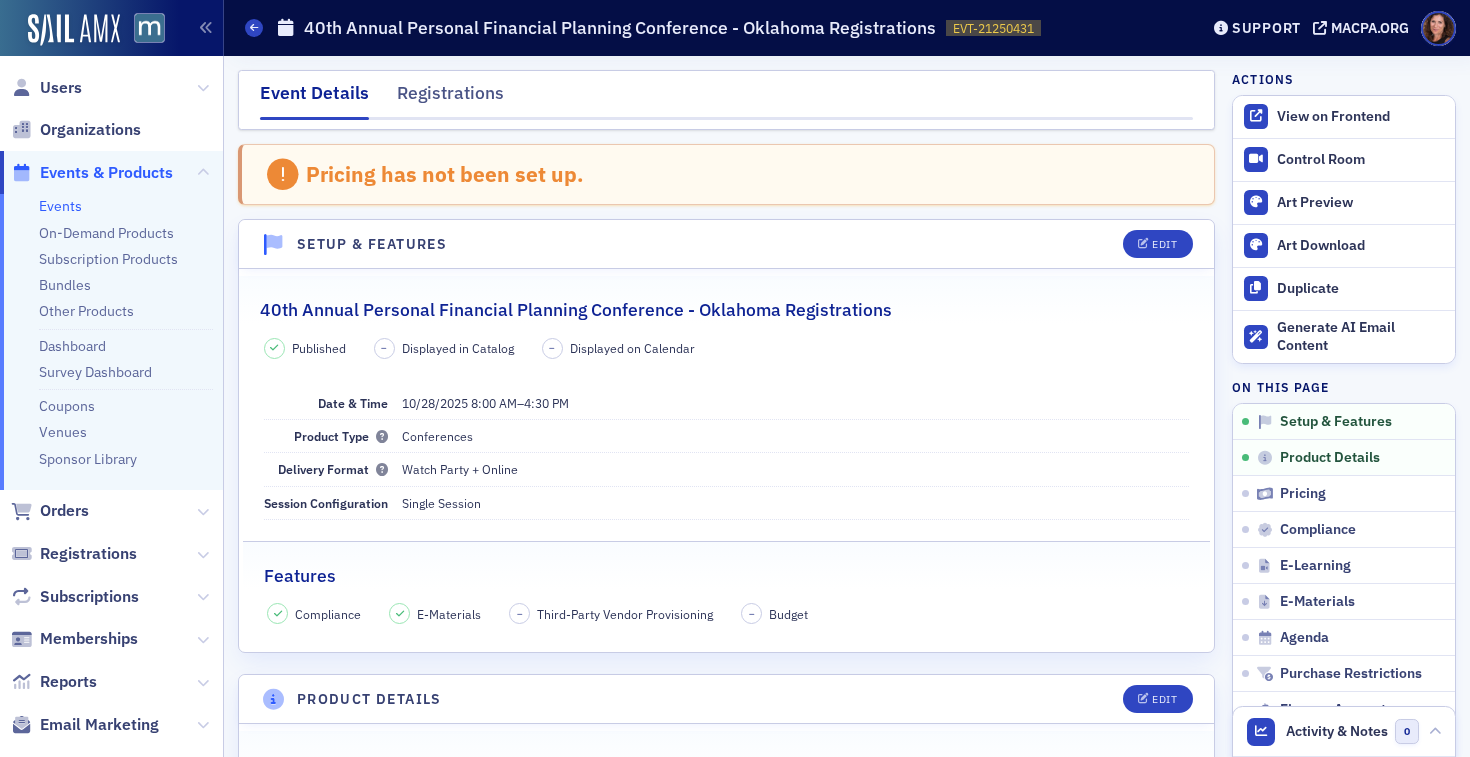 drag, startPoint x: 77, startPoint y: 96, endPoint x: 240, endPoint y: 169, distance: 178.60011 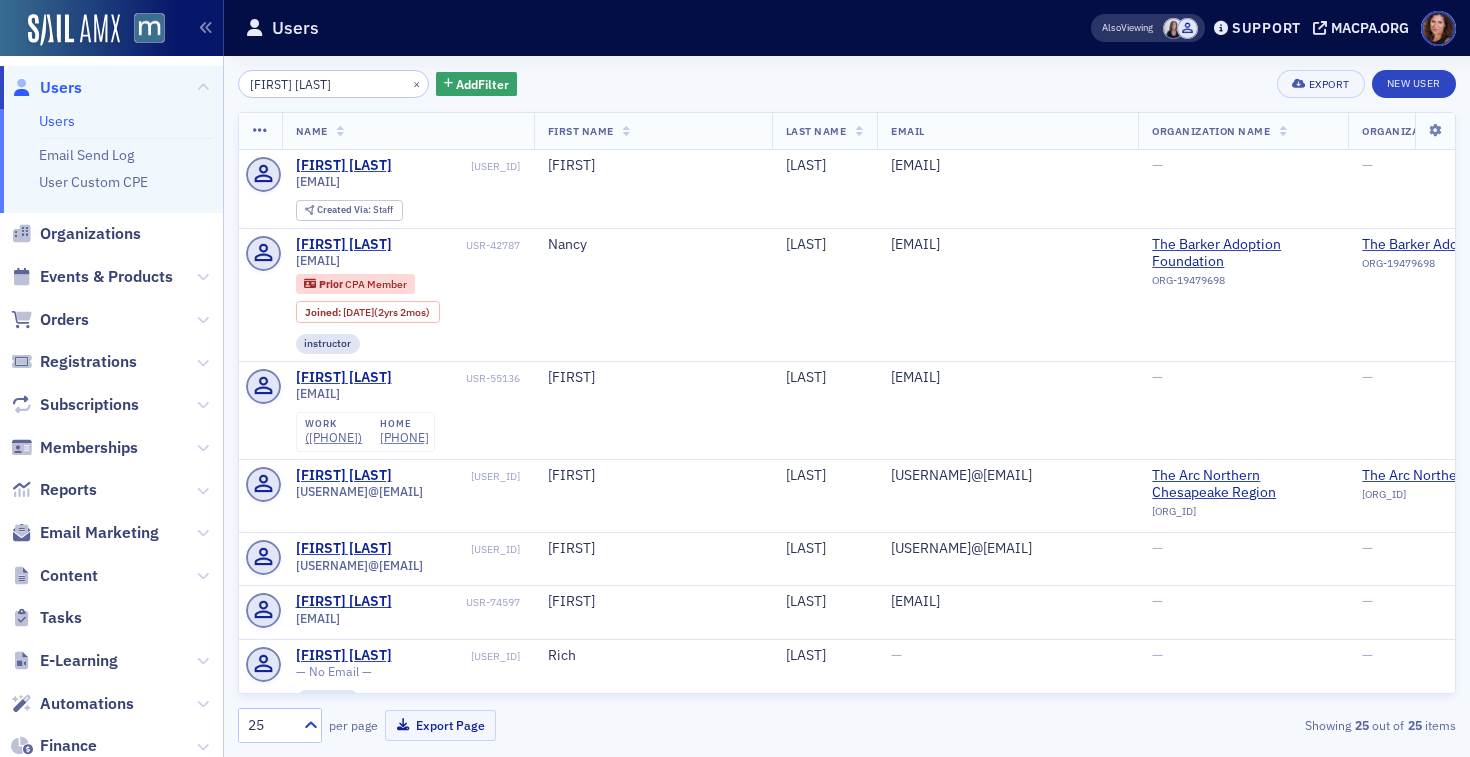 click on "TJ wilkinson" 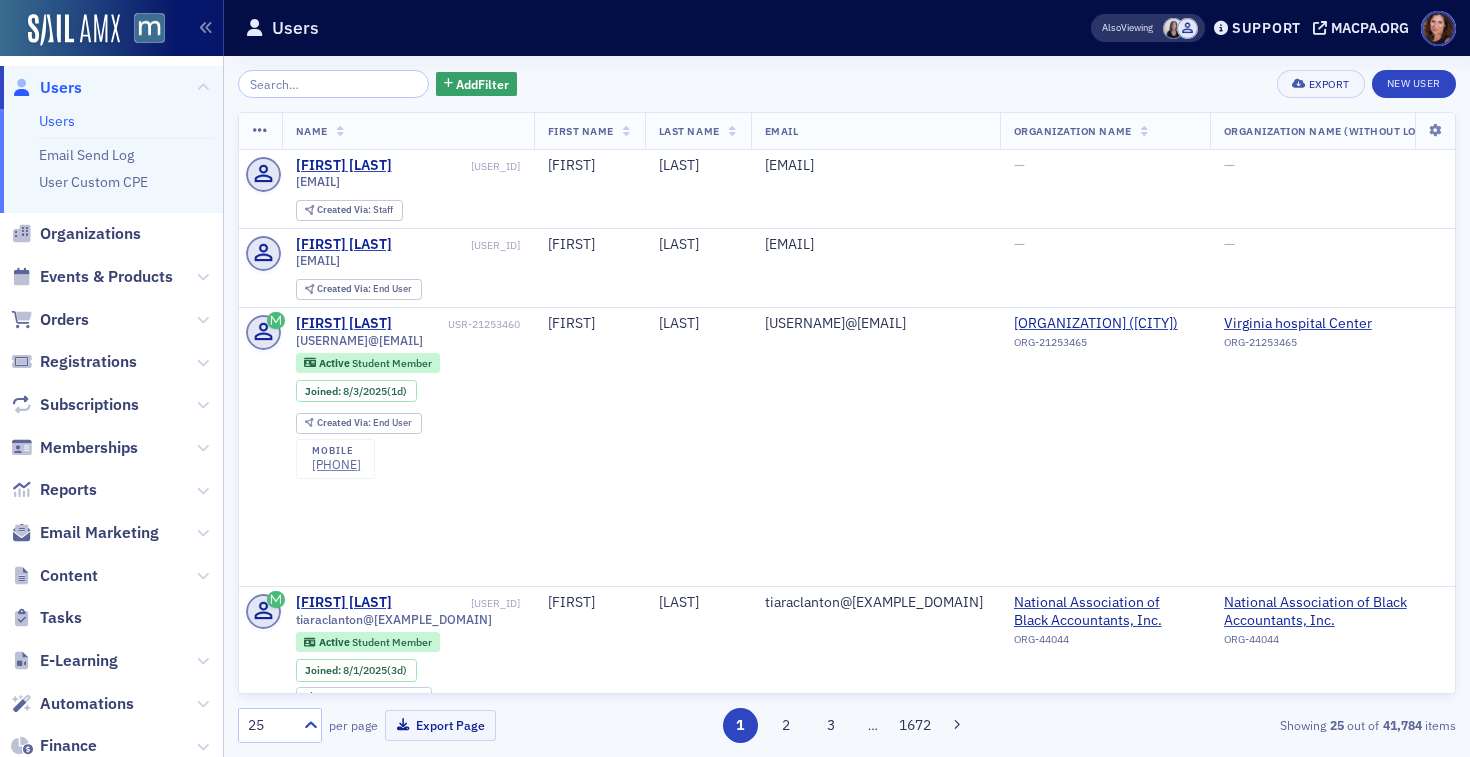 type 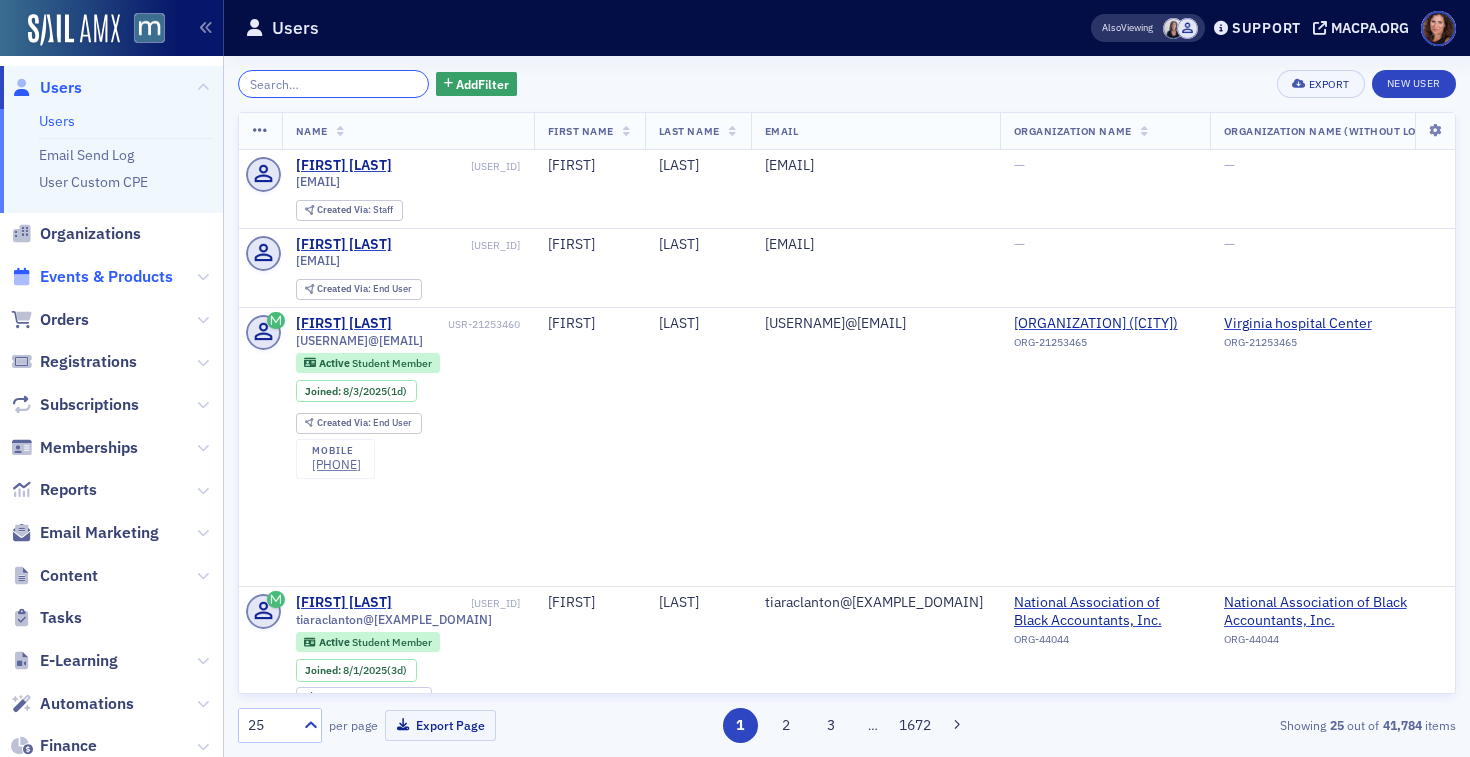 scroll, scrollTop: 1, scrollLeft: 0, axis: vertical 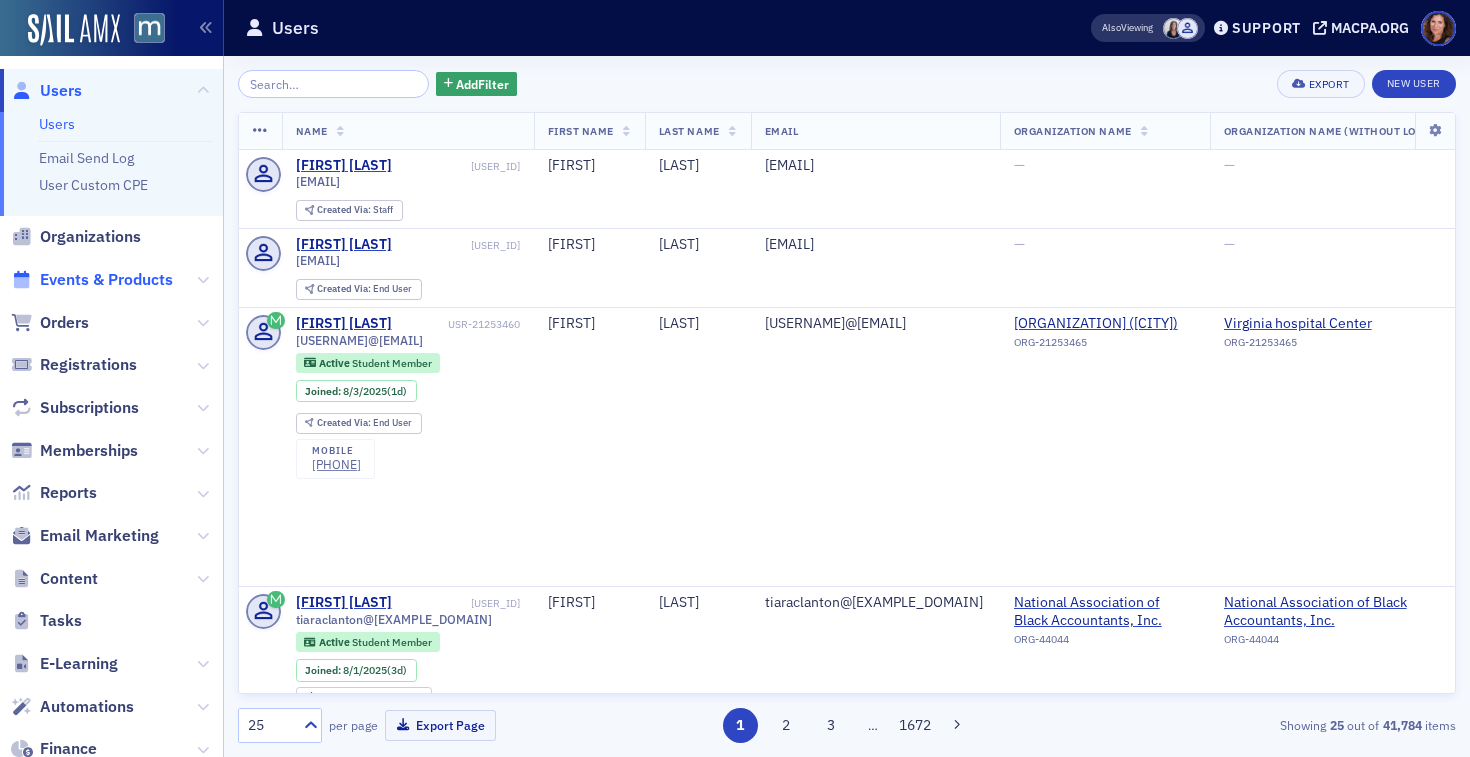 click on "Events & Products" 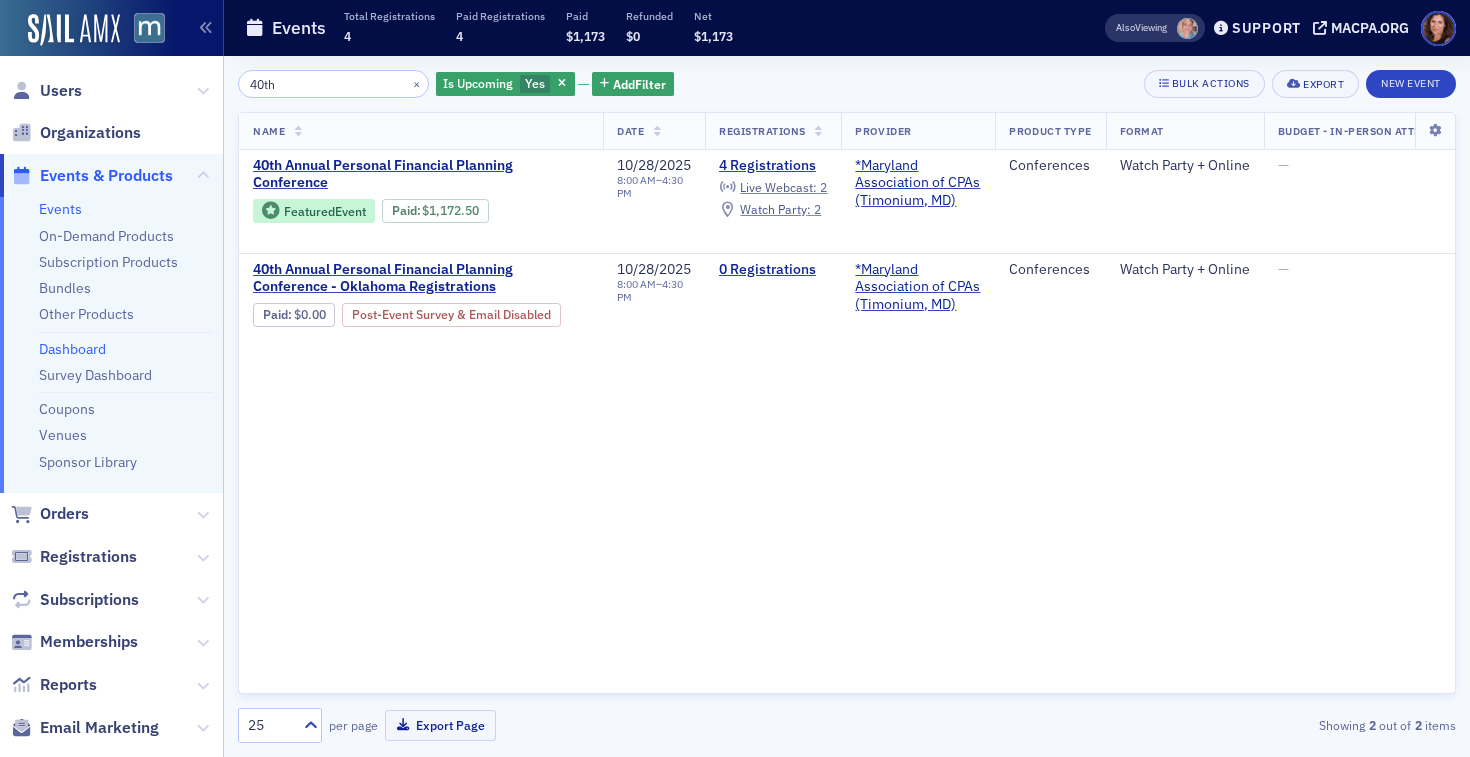 click on "Dashboard" 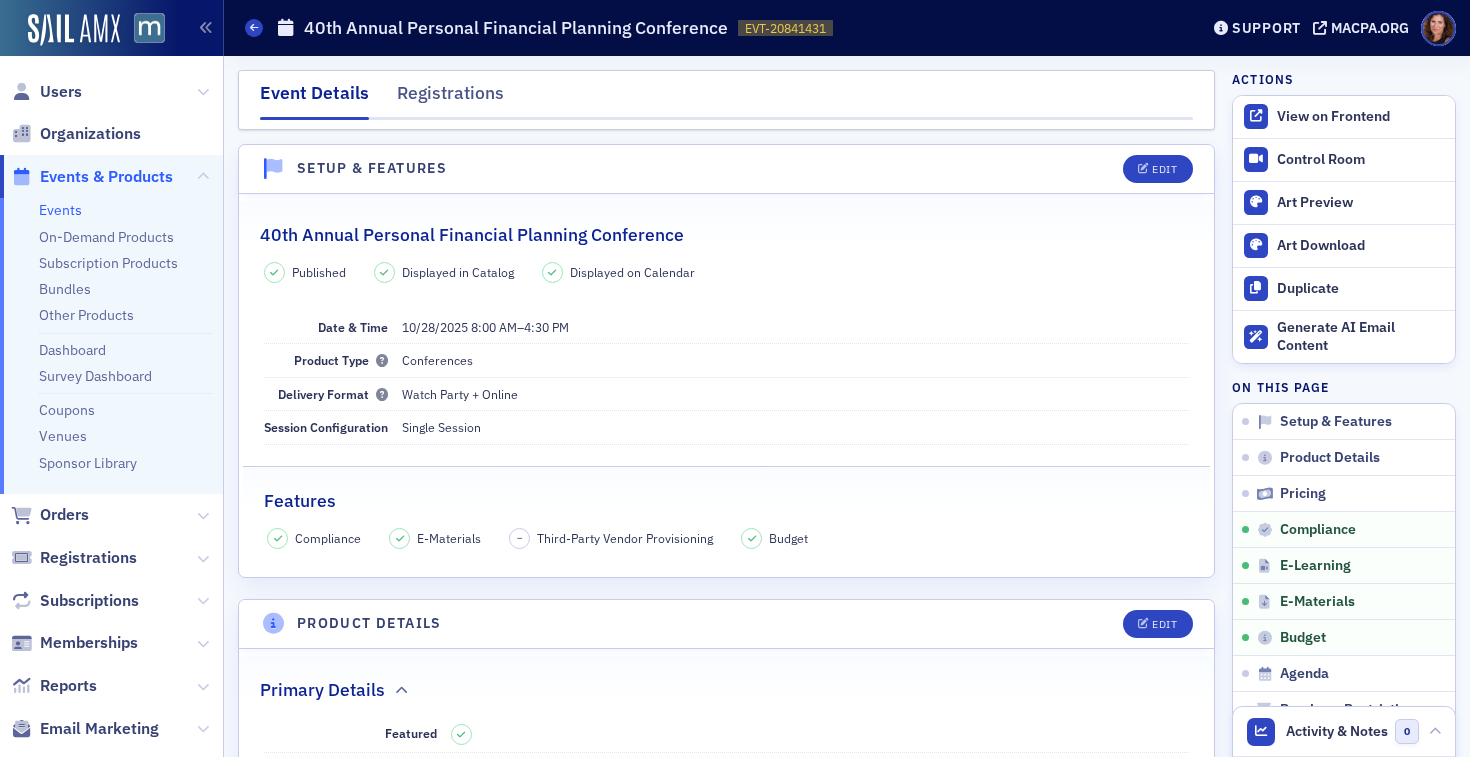 scroll, scrollTop: 0, scrollLeft: 0, axis: both 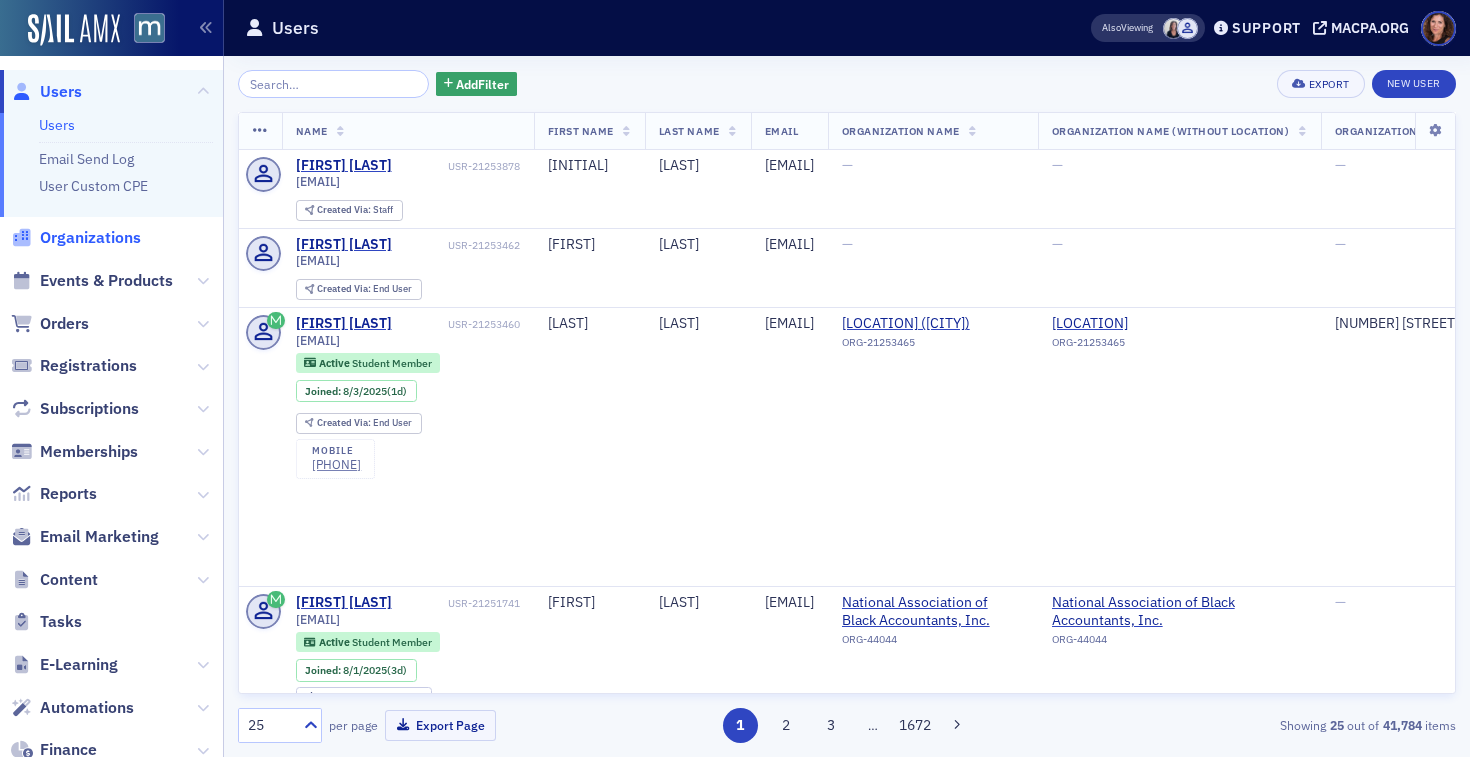 click on "Organizations" 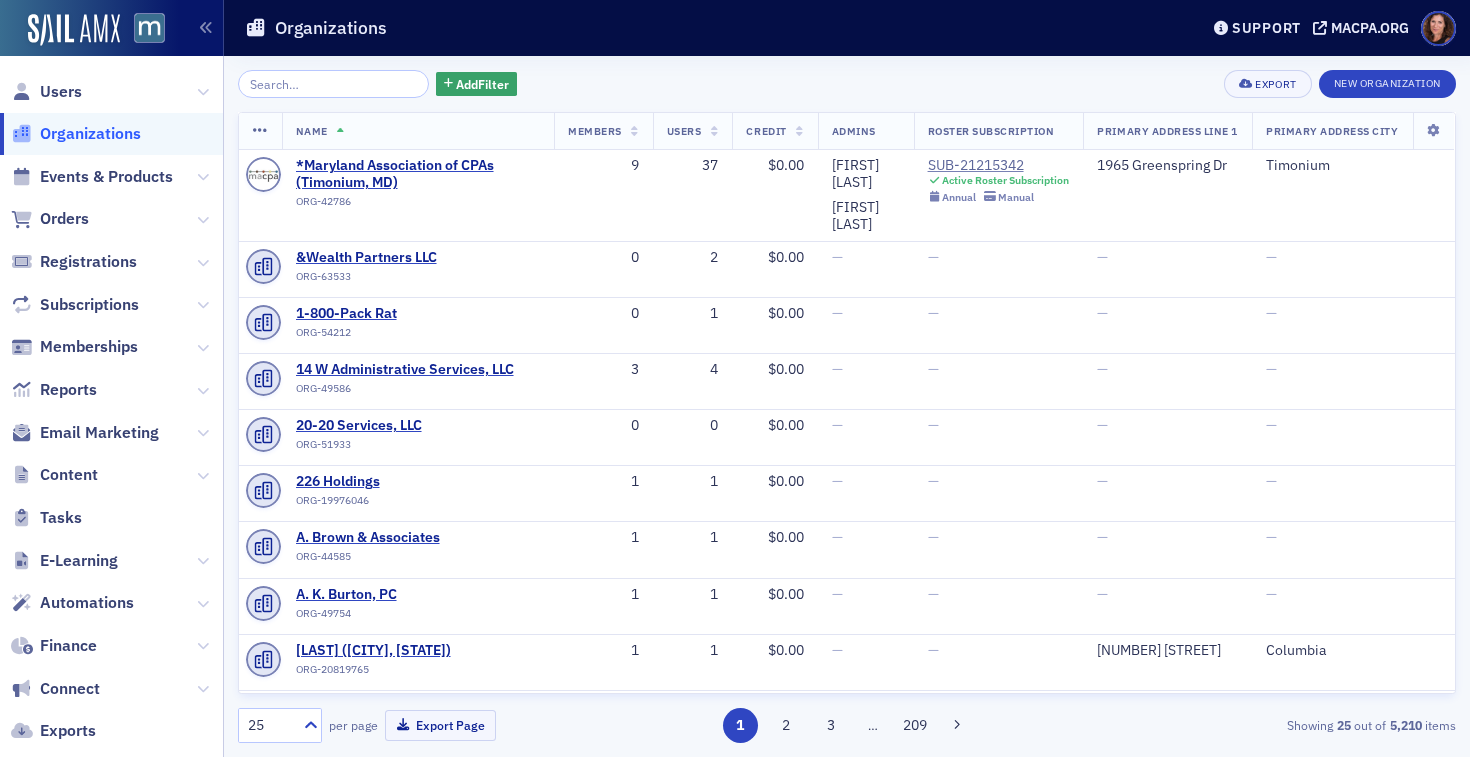 drag, startPoint x: 87, startPoint y: 179, endPoint x: 299, endPoint y: 88, distance: 230.70544 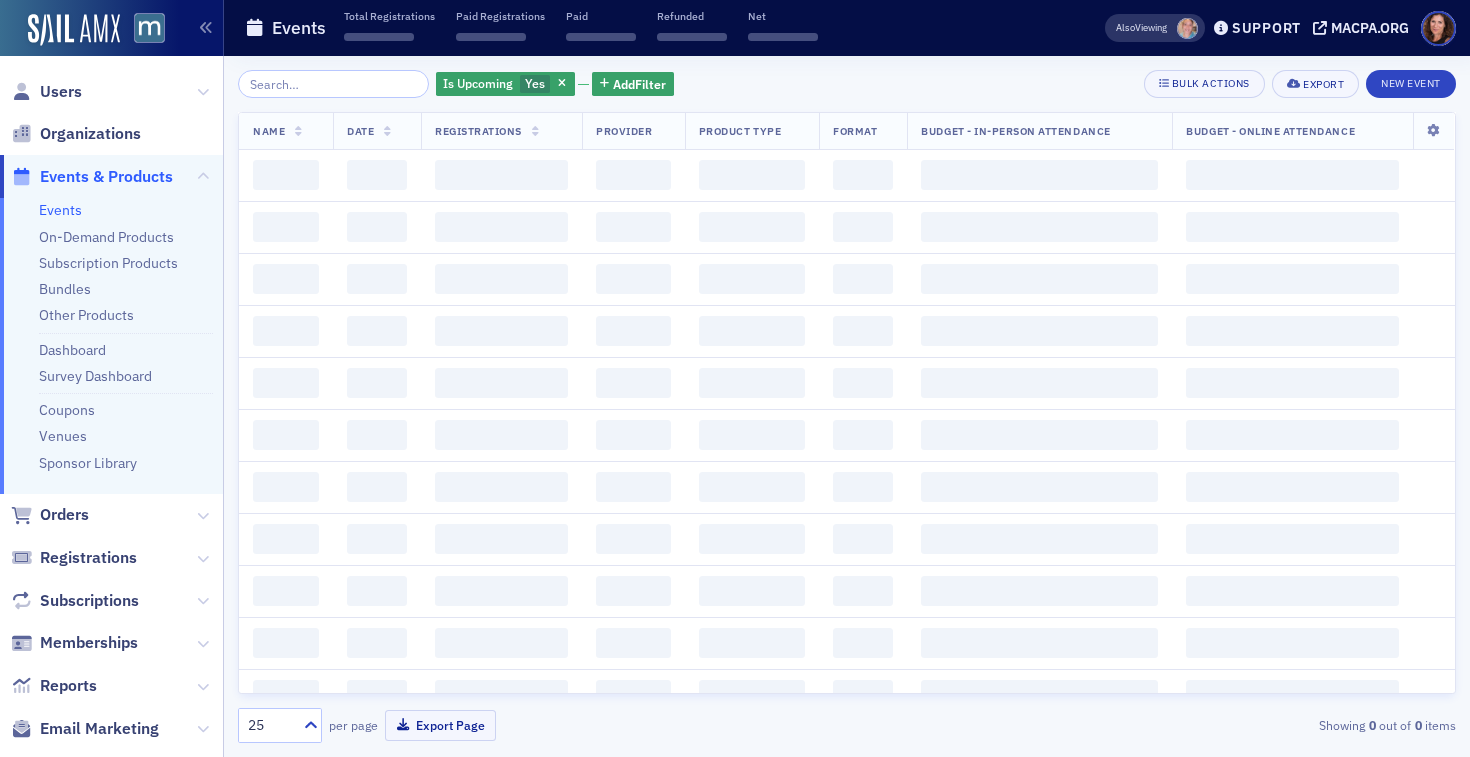 click 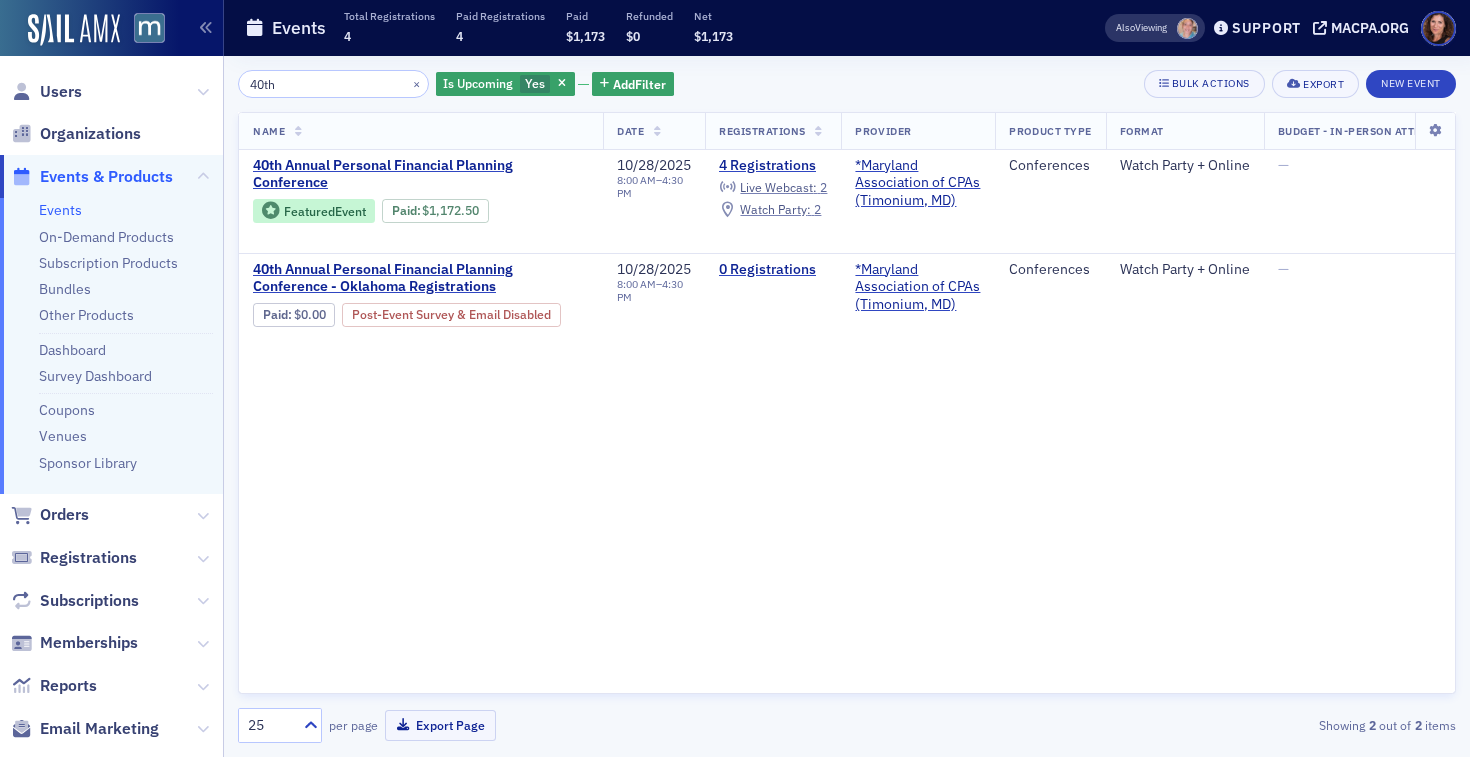 type on "40th" 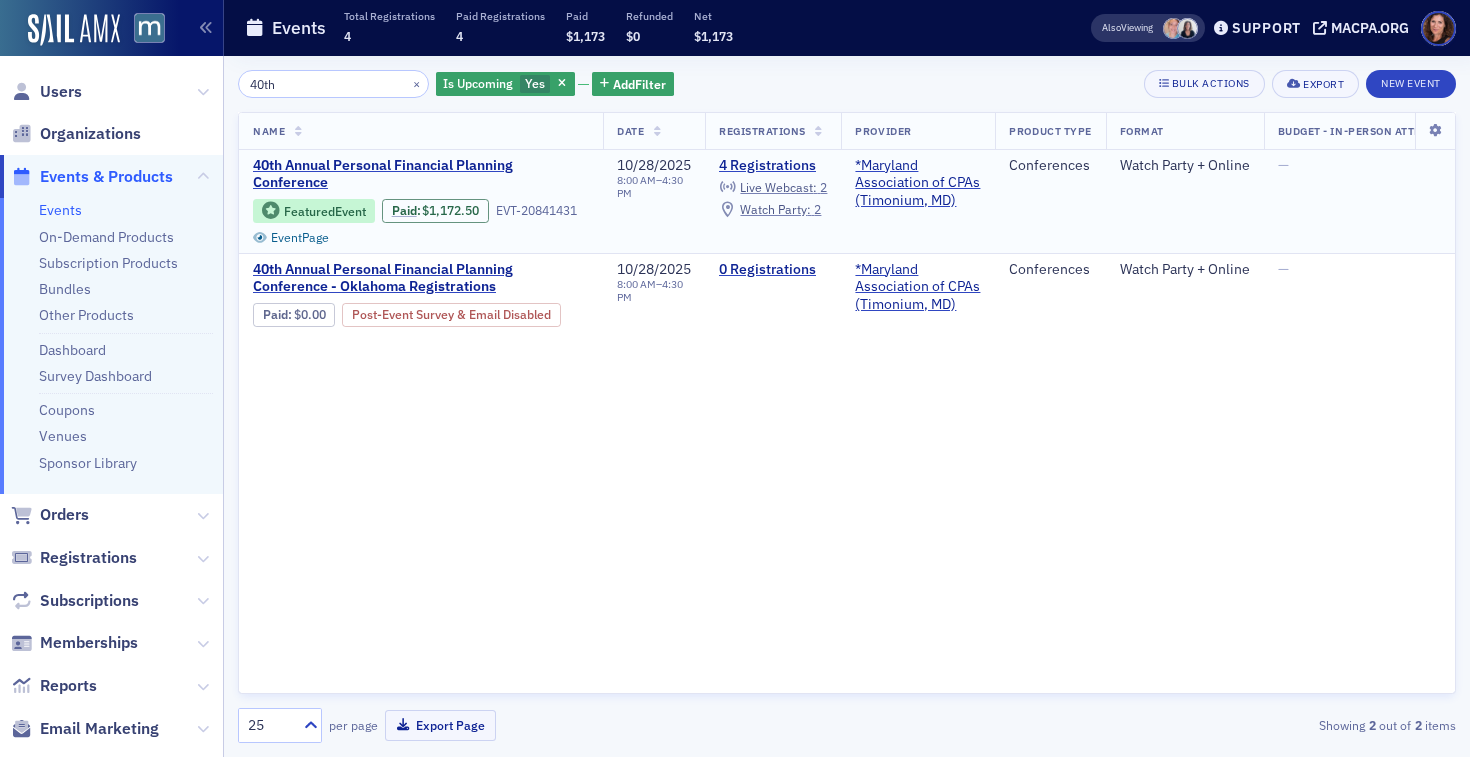 click on "EVT-20841431" 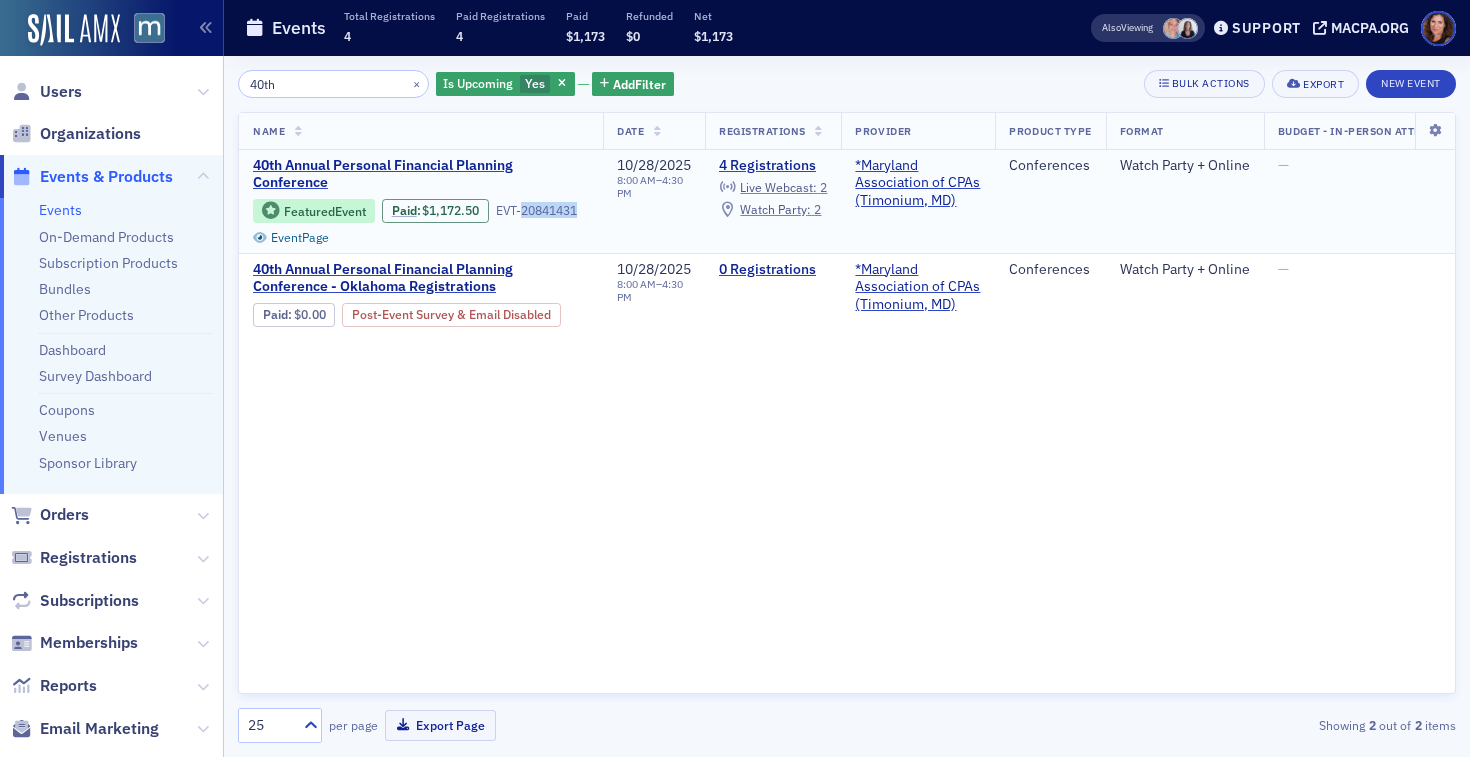 click on "EVT-20841431" 